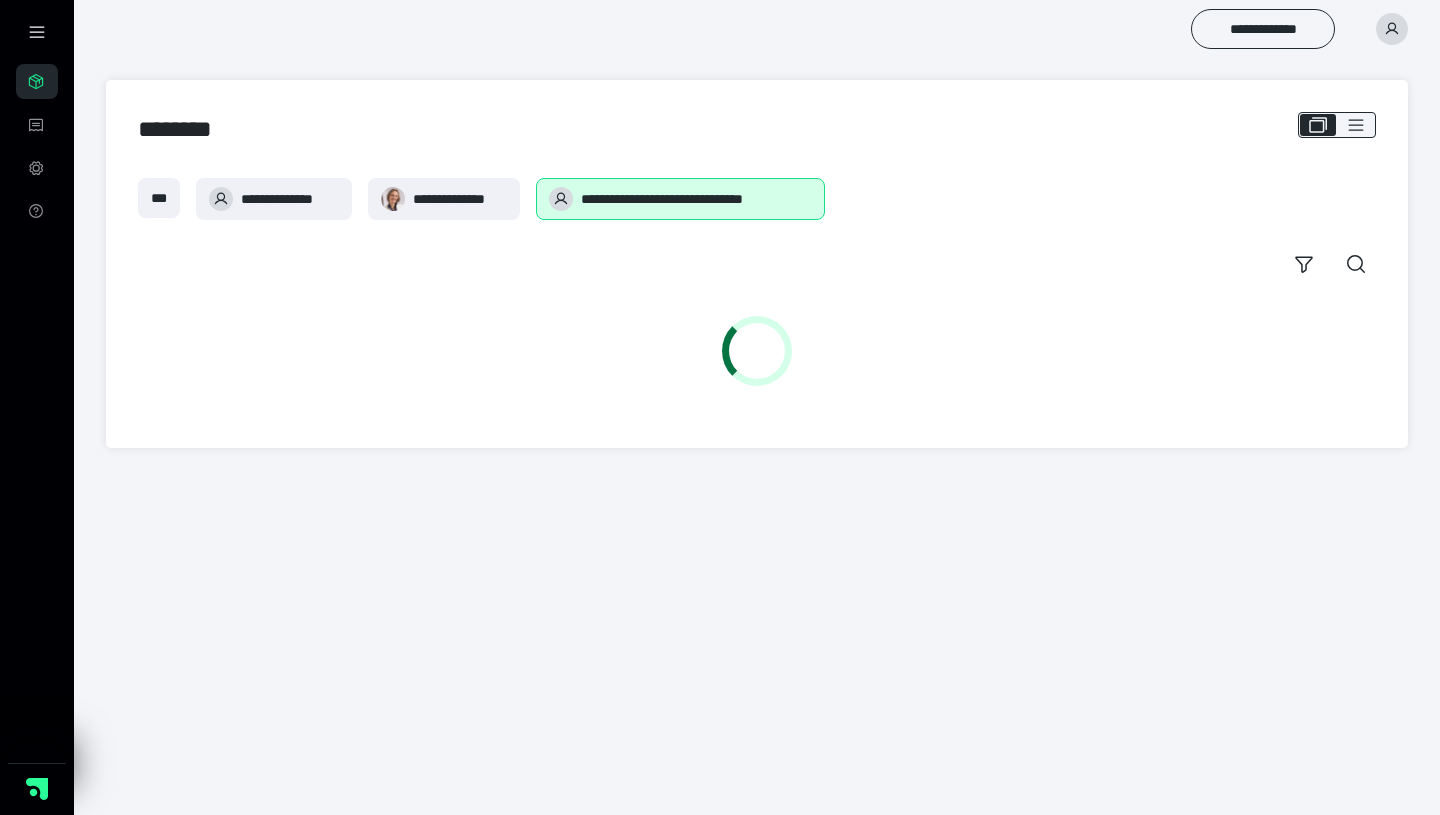scroll, scrollTop: 0, scrollLeft: 0, axis: both 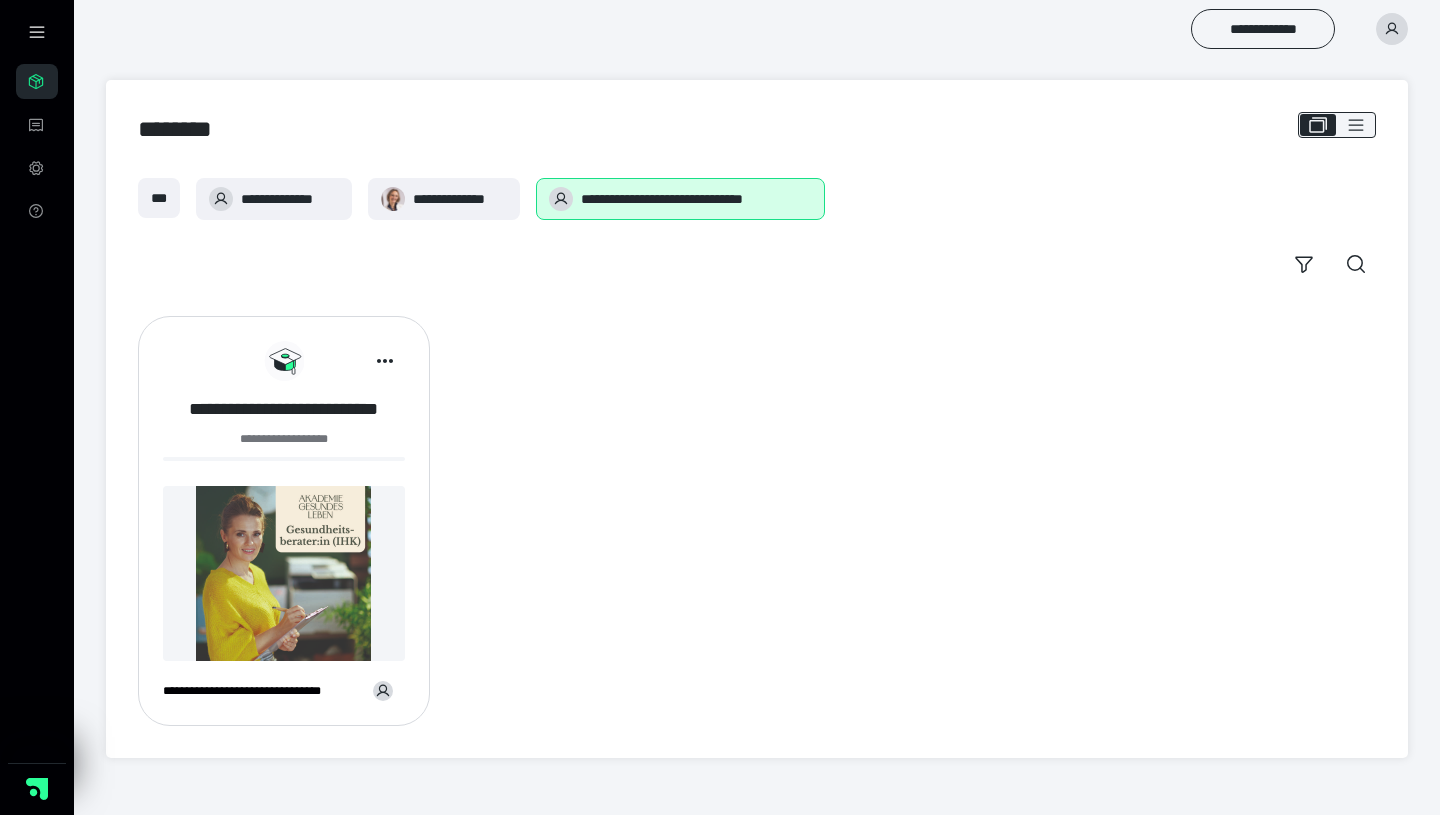 click on "**********" at bounding box center (284, 409) 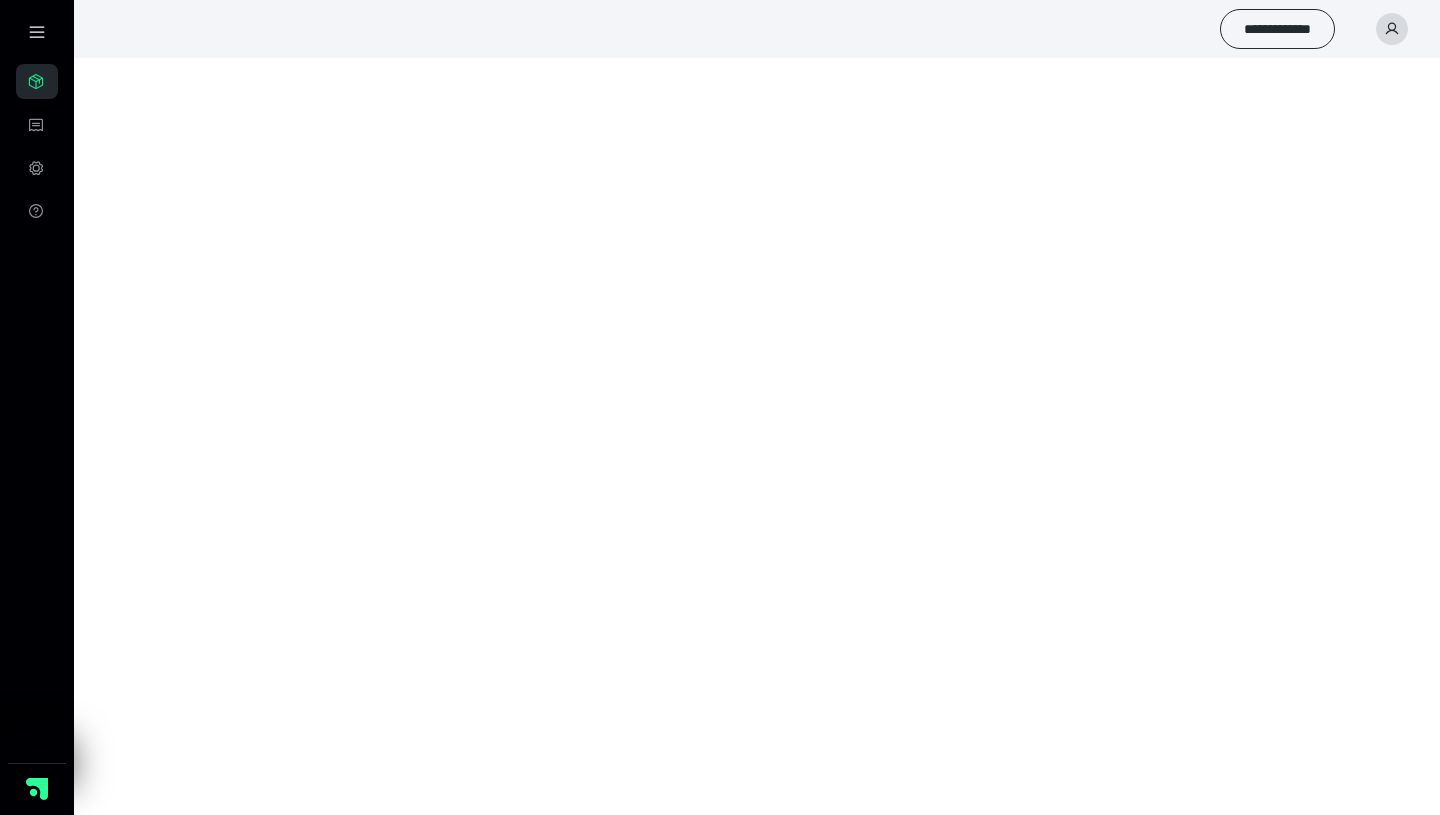 scroll, scrollTop: 0, scrollLeft: 0, axis: both 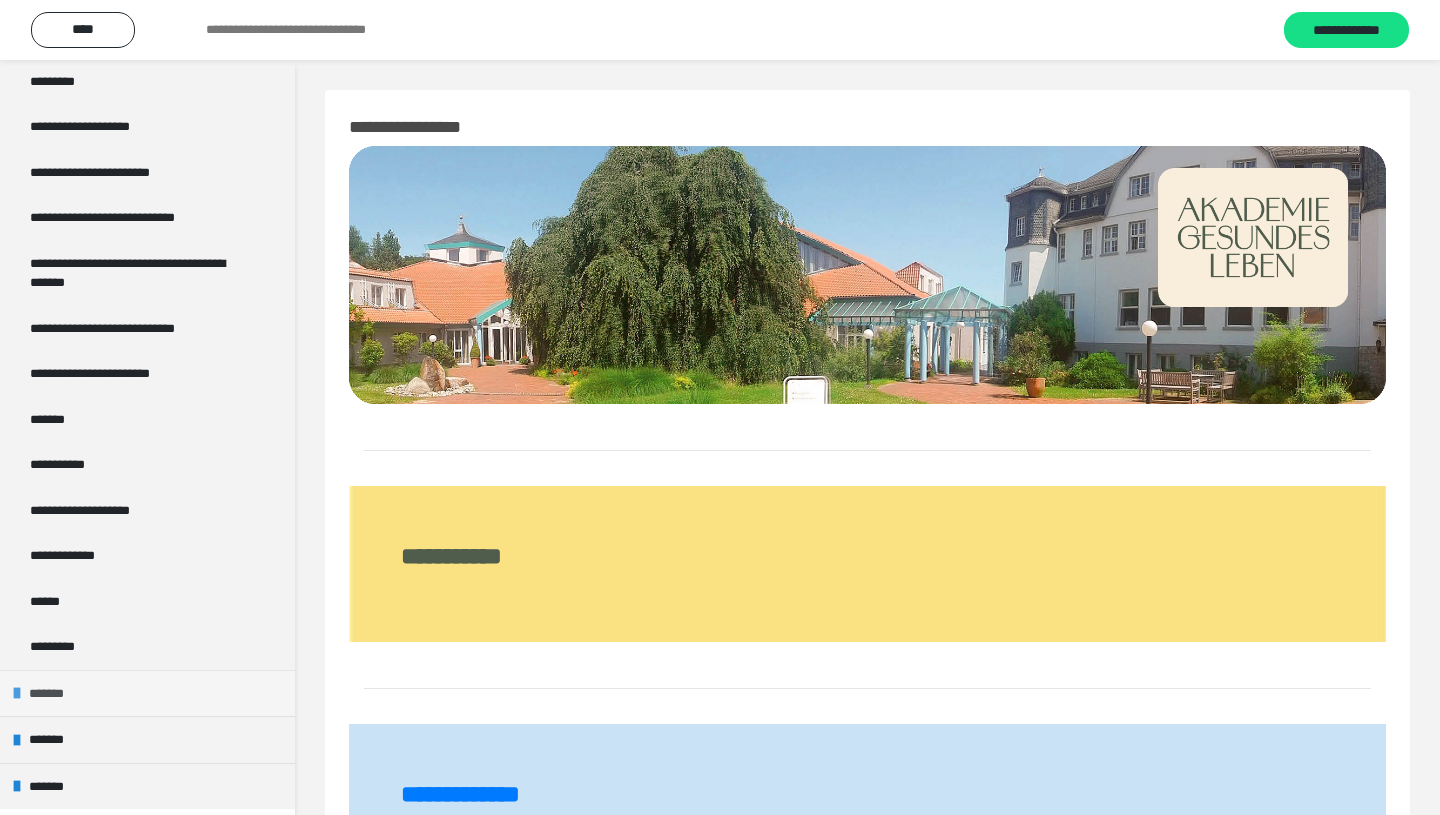 click on "*******" at bounding box center (54, 694) 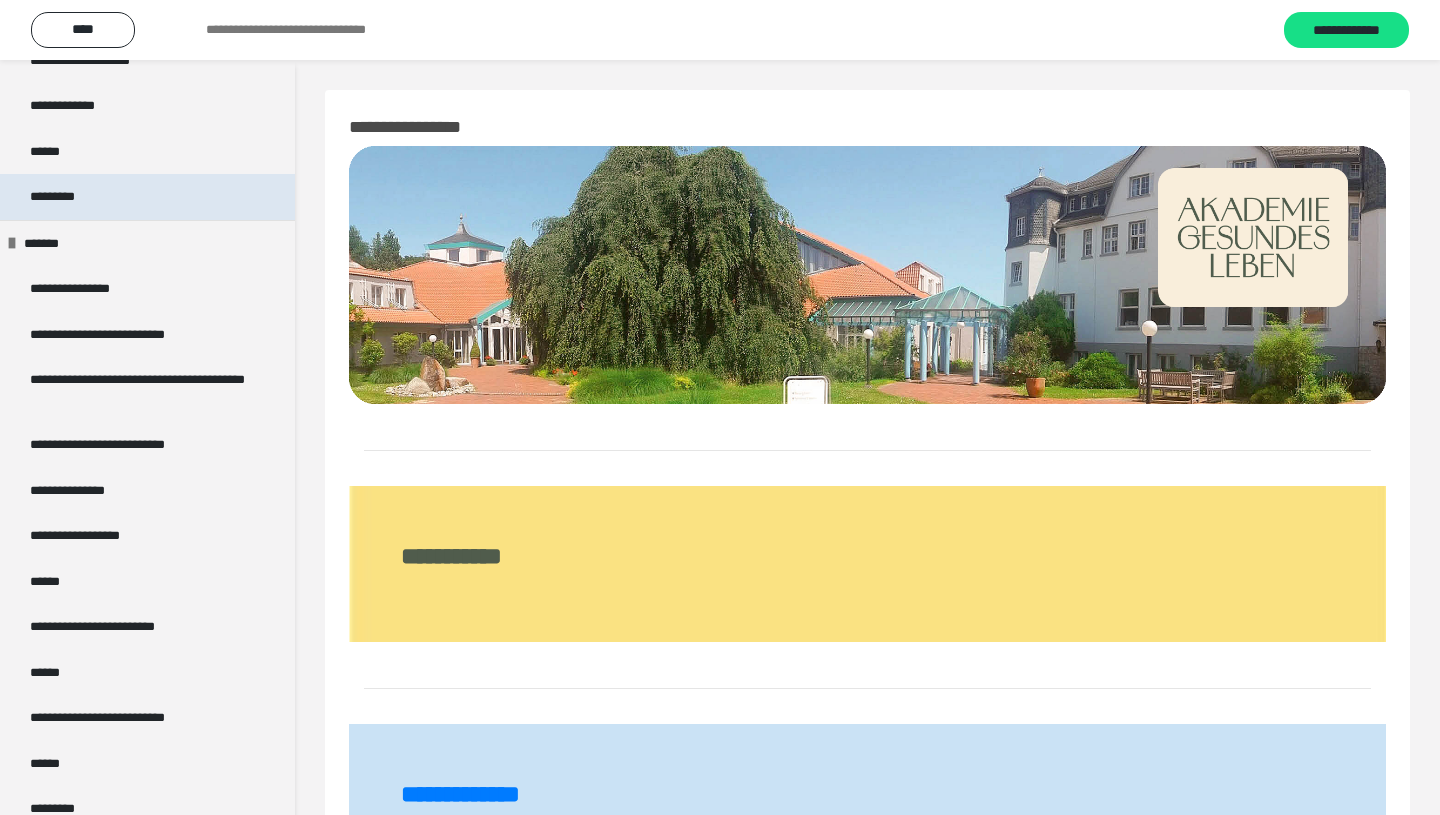 scroll, scrollTop: 754, scrollLeft: 0, axis: vertical 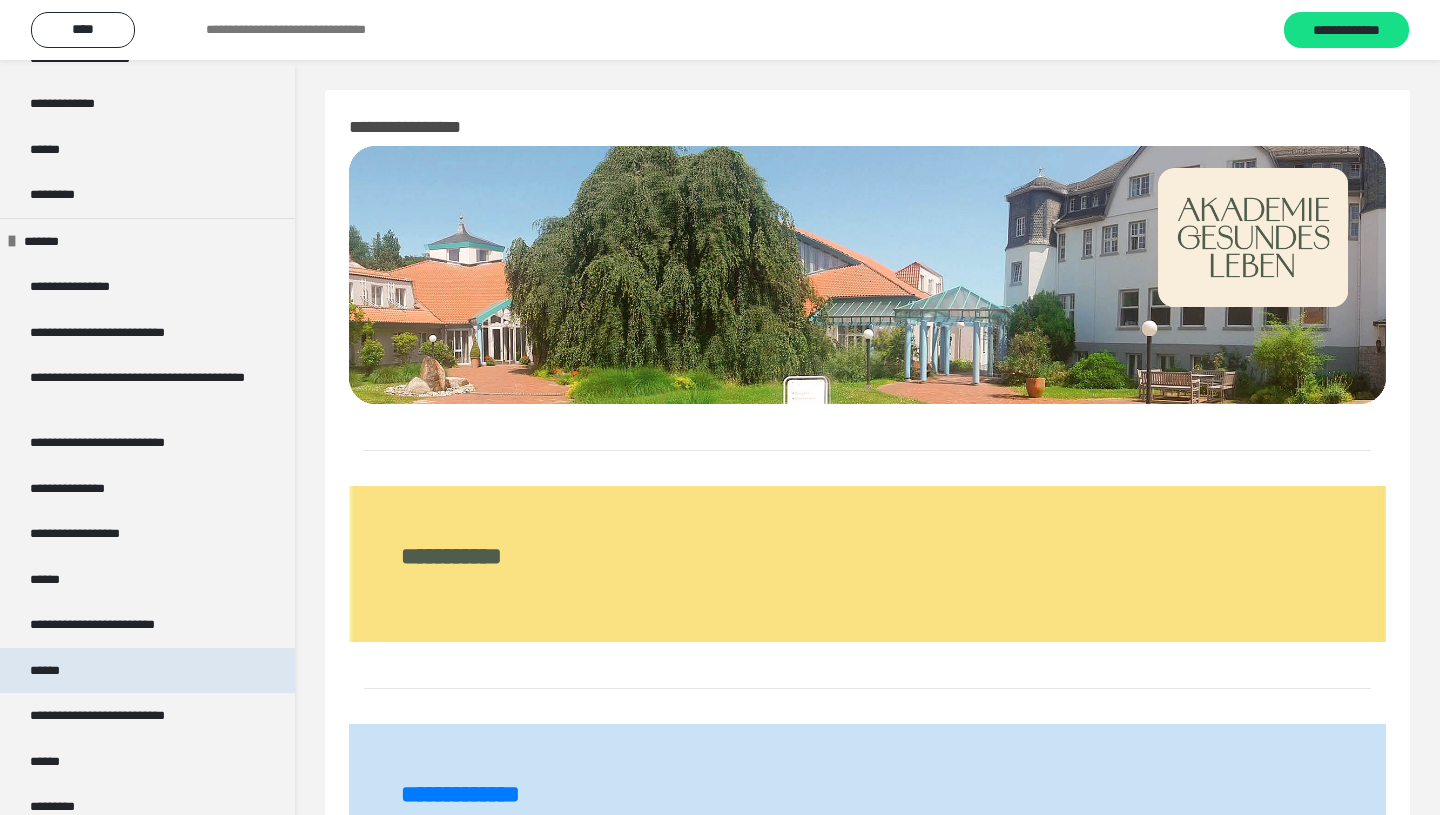 click on "******" at bounding box center (147, 671) 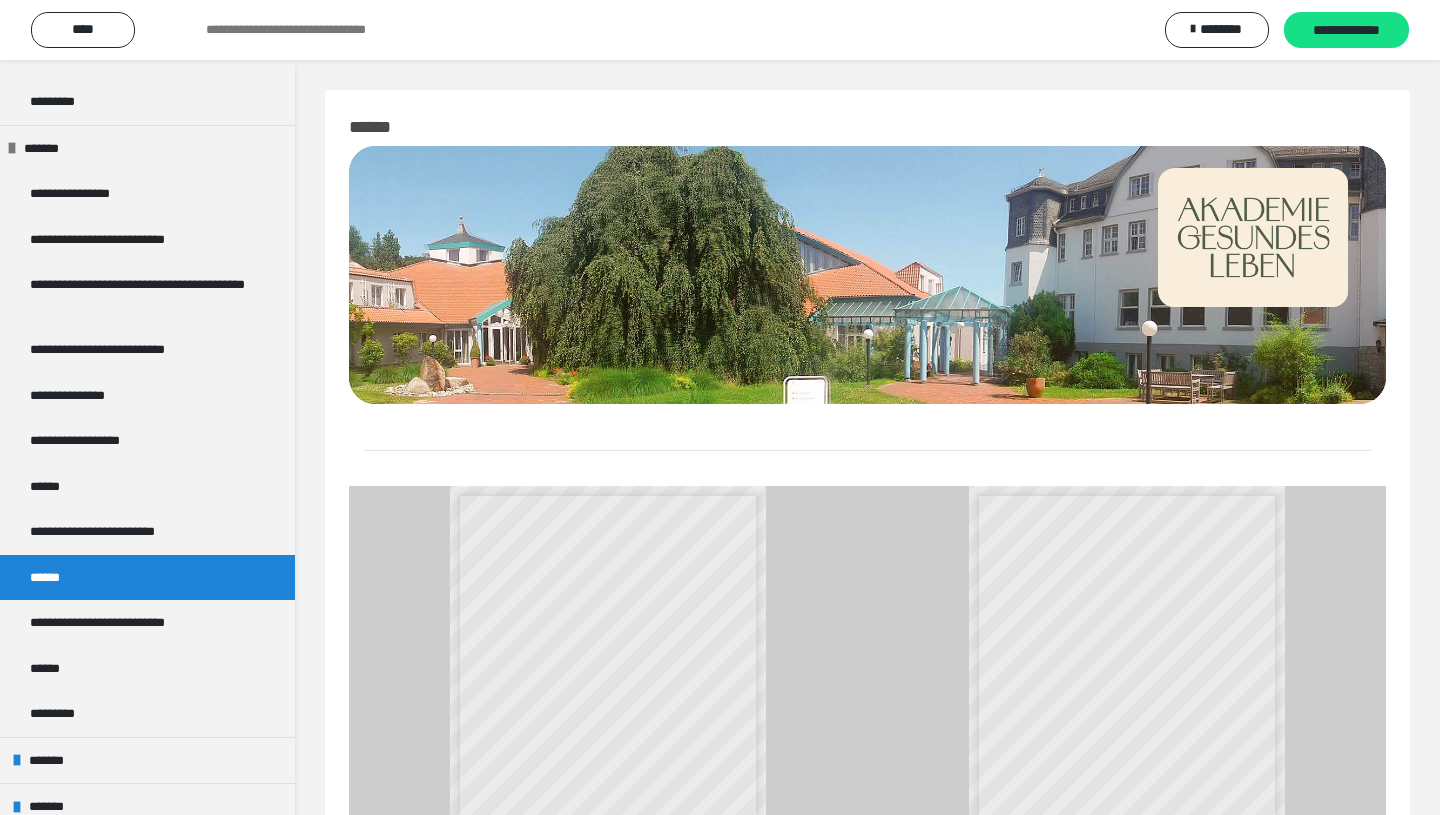 scroll, scrollTop: 867, scrollLeft: 0, axis: vertical 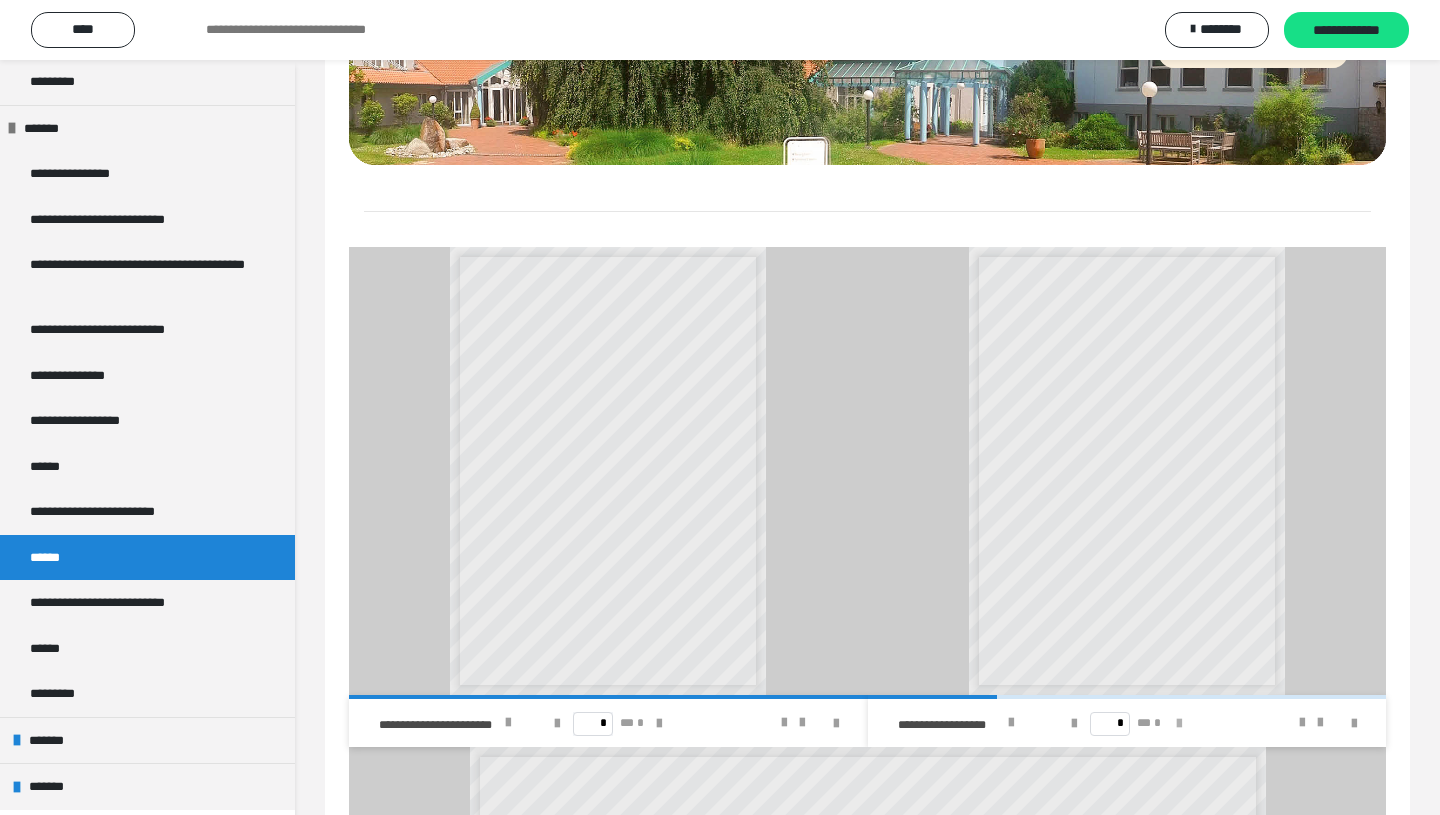 click at bounding box center [1179, 723] 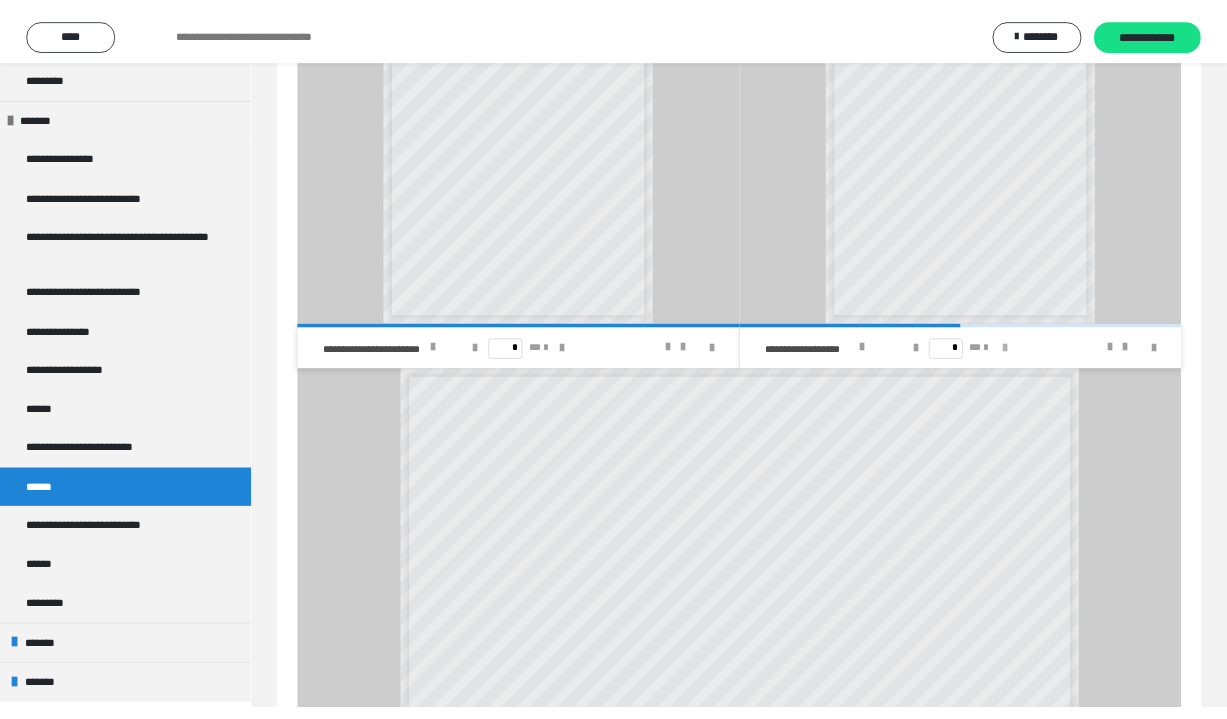scroll, scrollTop: 725, scrollLeft: 0, axis: vertical 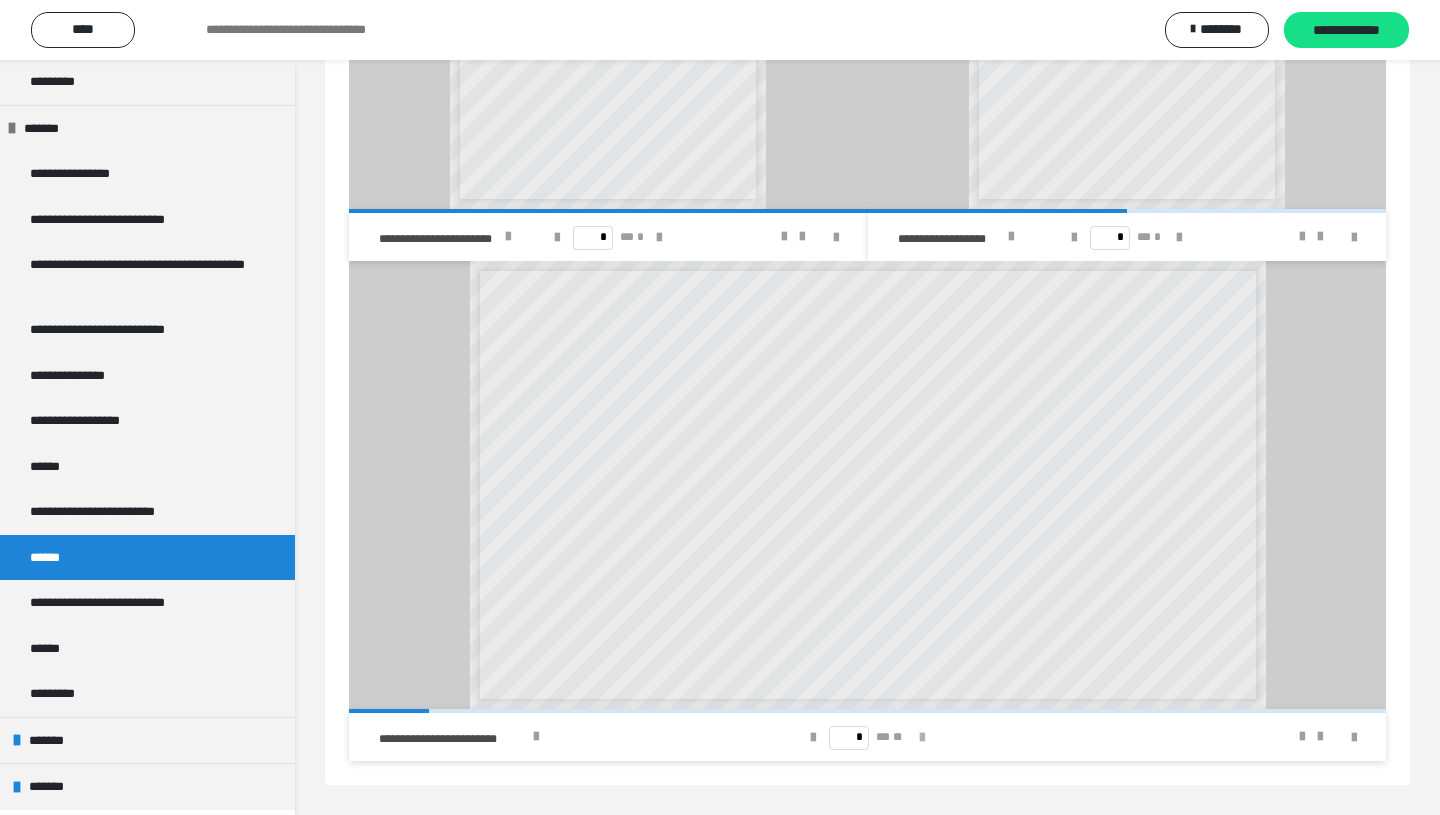click at bounding box center (922, 738) 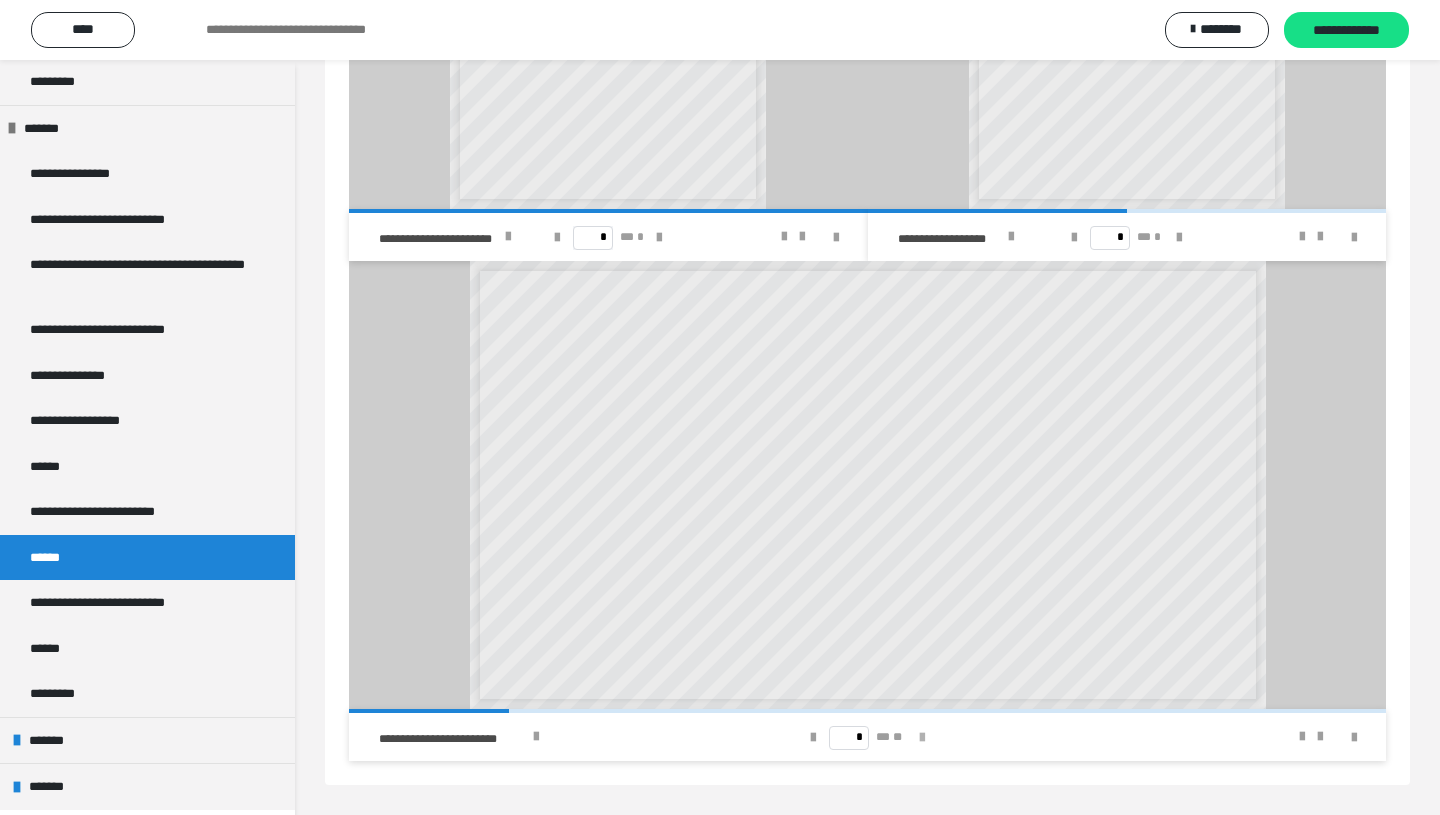 click at bounding box center [922, 738] 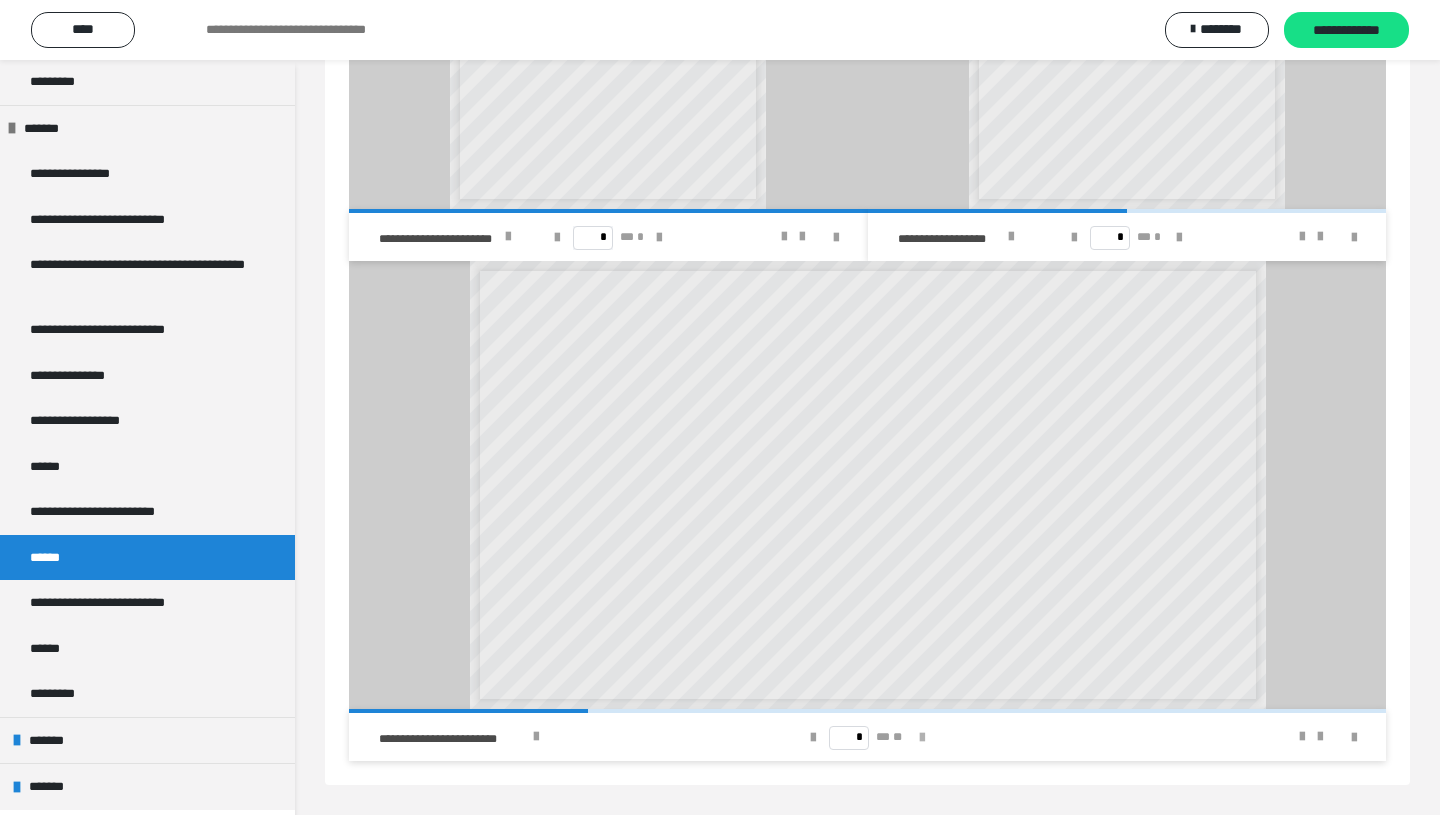 click at bounding box center [922, 738] 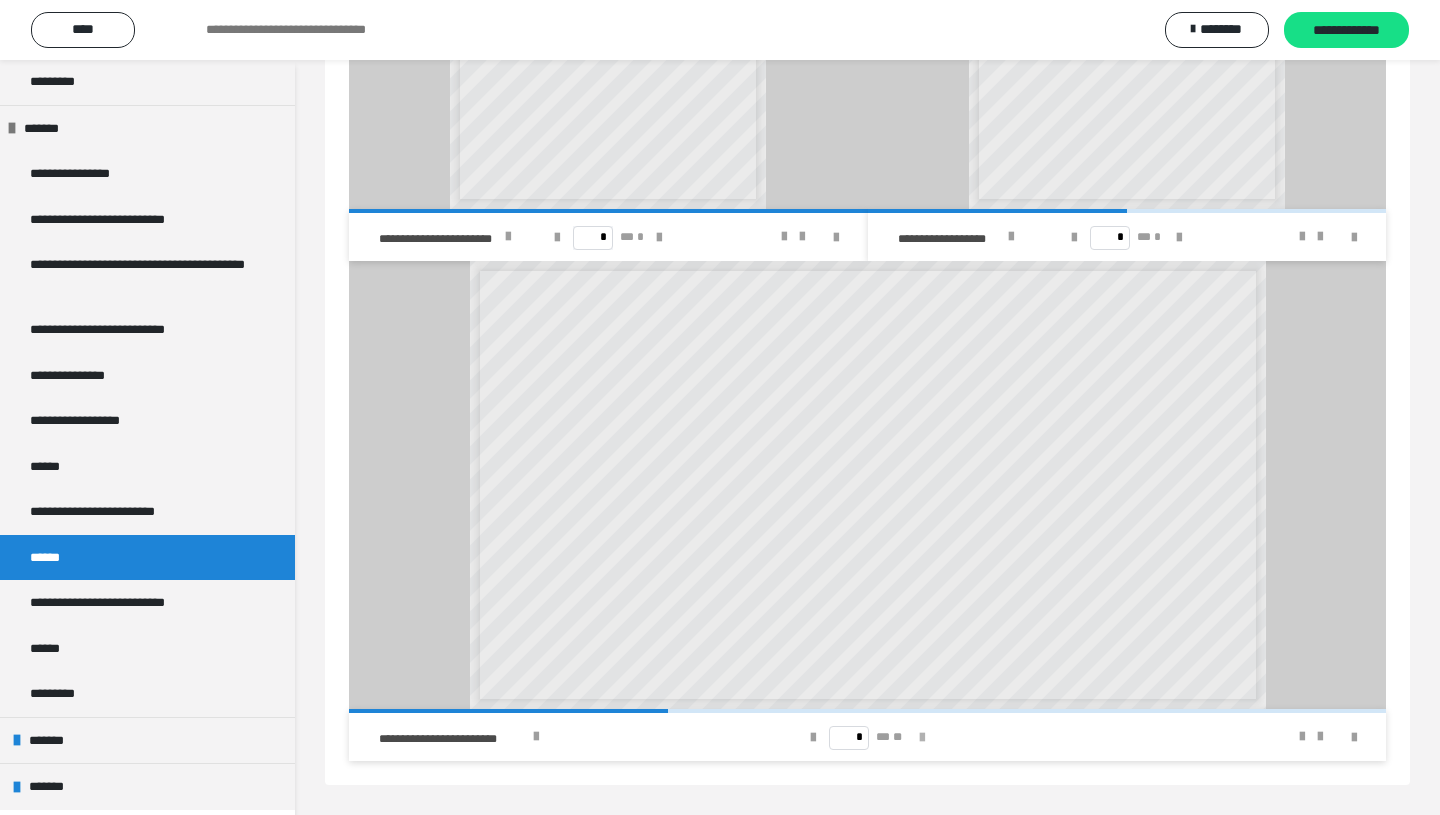 click at bounding box center (922, 738) 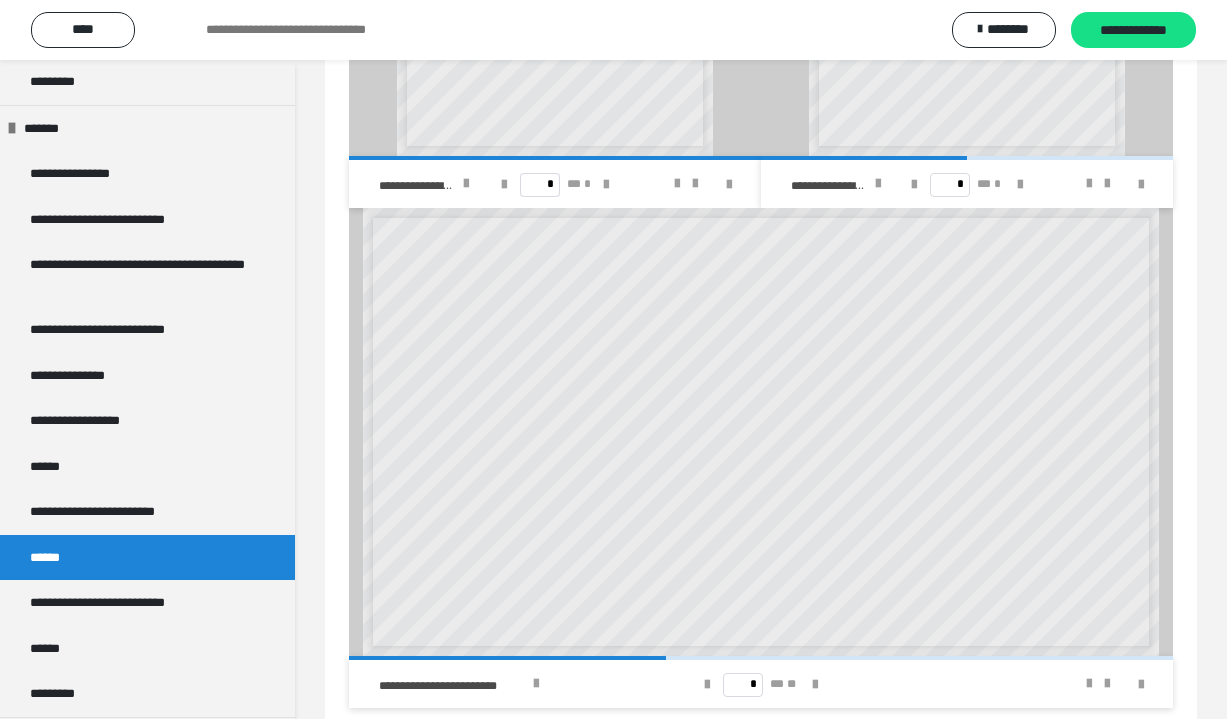 scroll, scrollTop: 768, scrollLeft: 0, axis: vertical 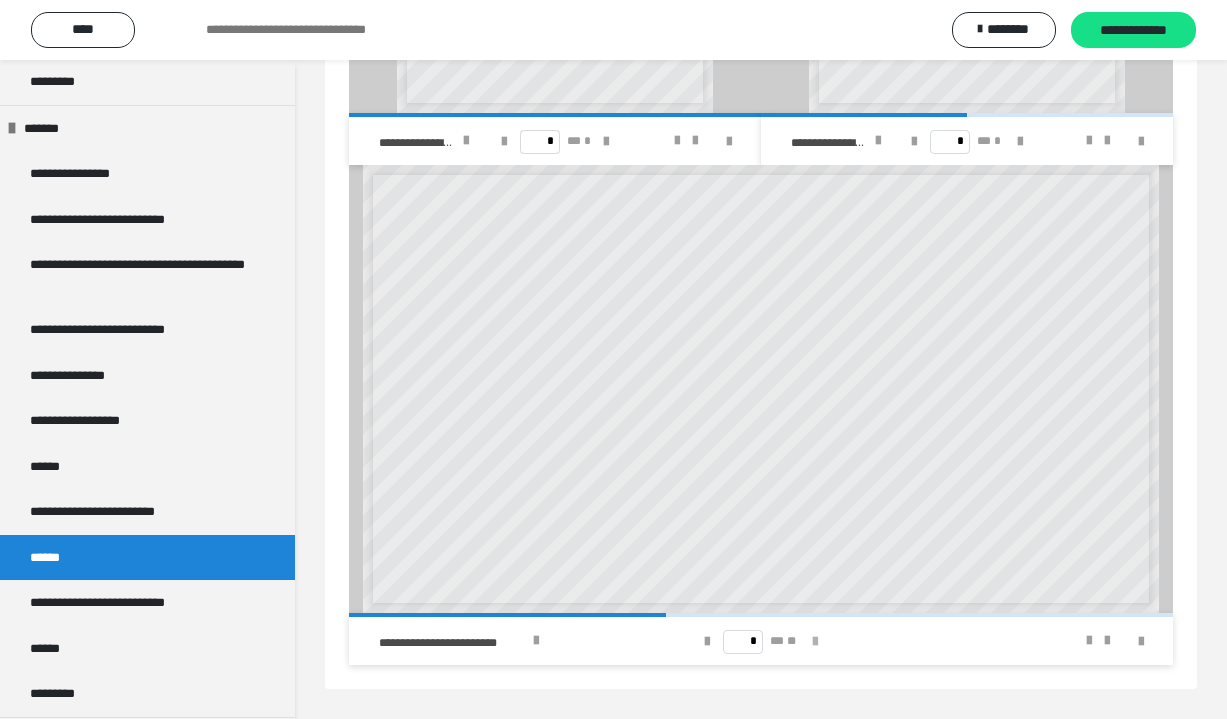 click at bounding box center [815, 642] 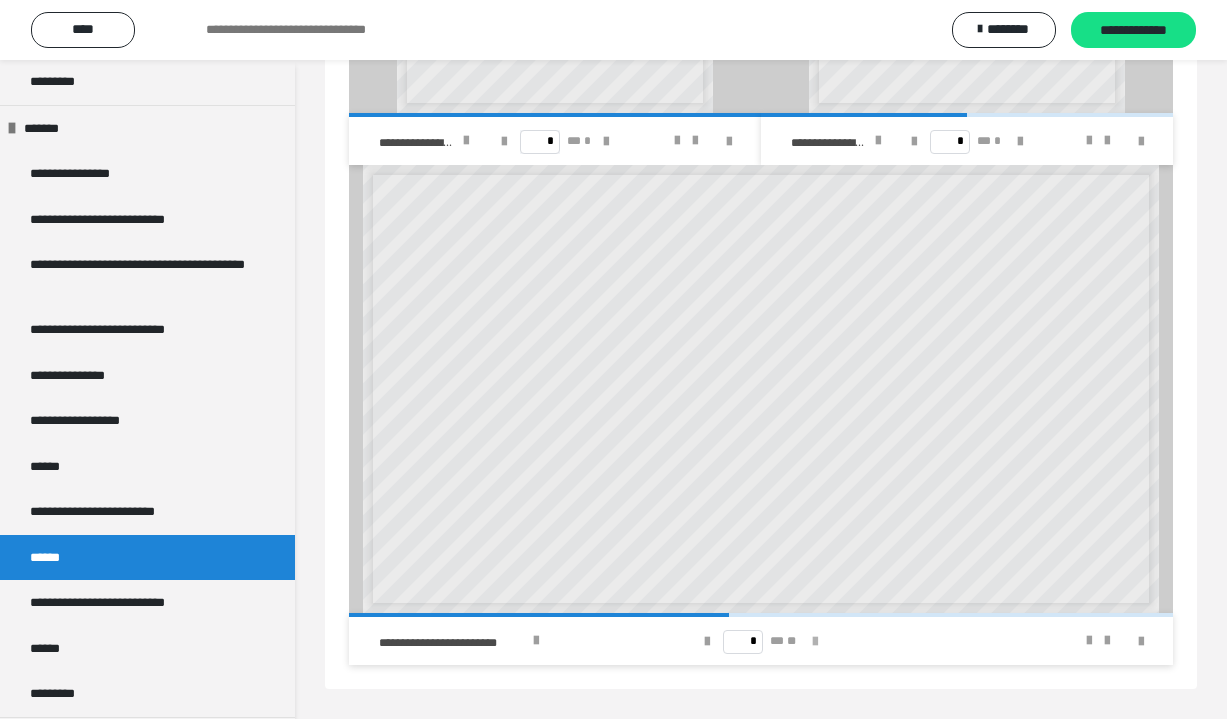 click at bounding box center [815, 642] 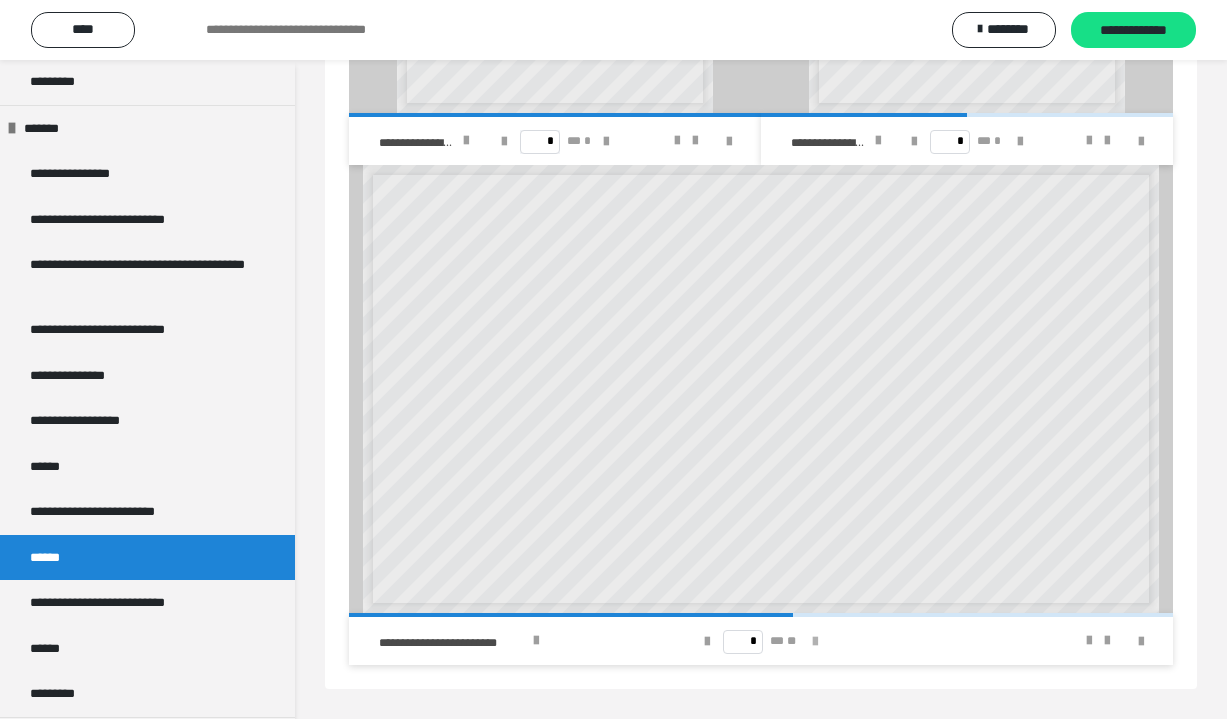 click at bounding box center (815, 642) 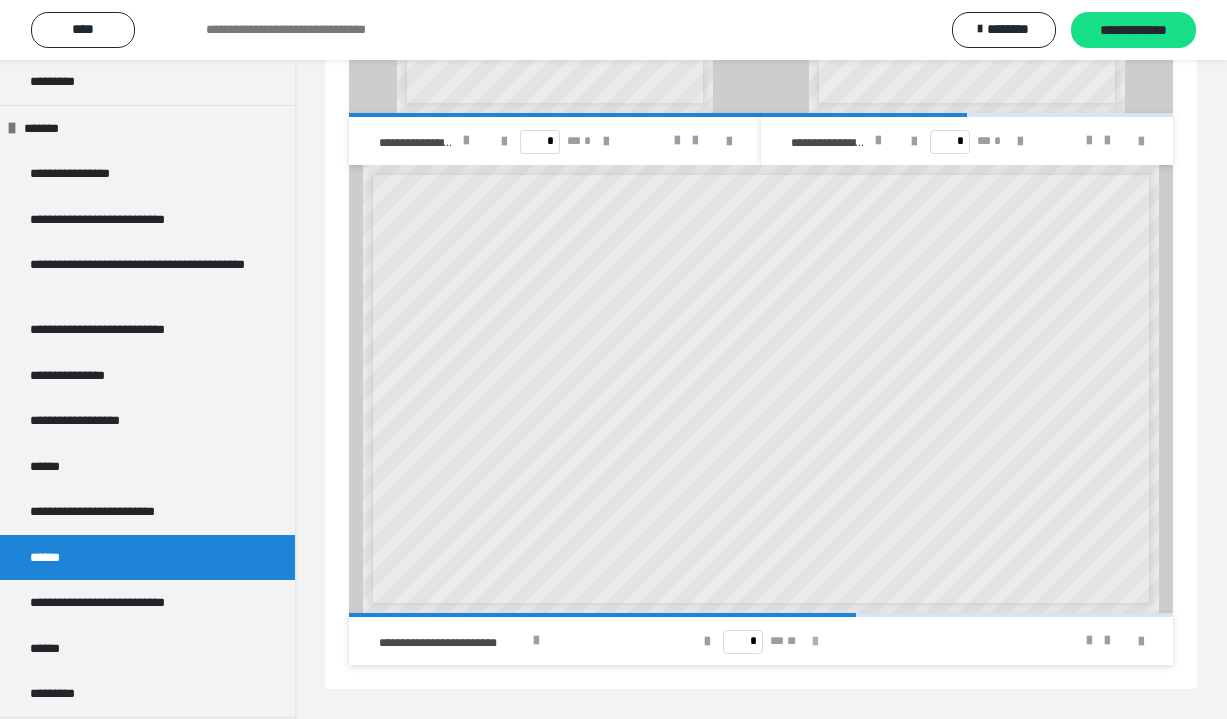 click at bounding box center [815, 642] 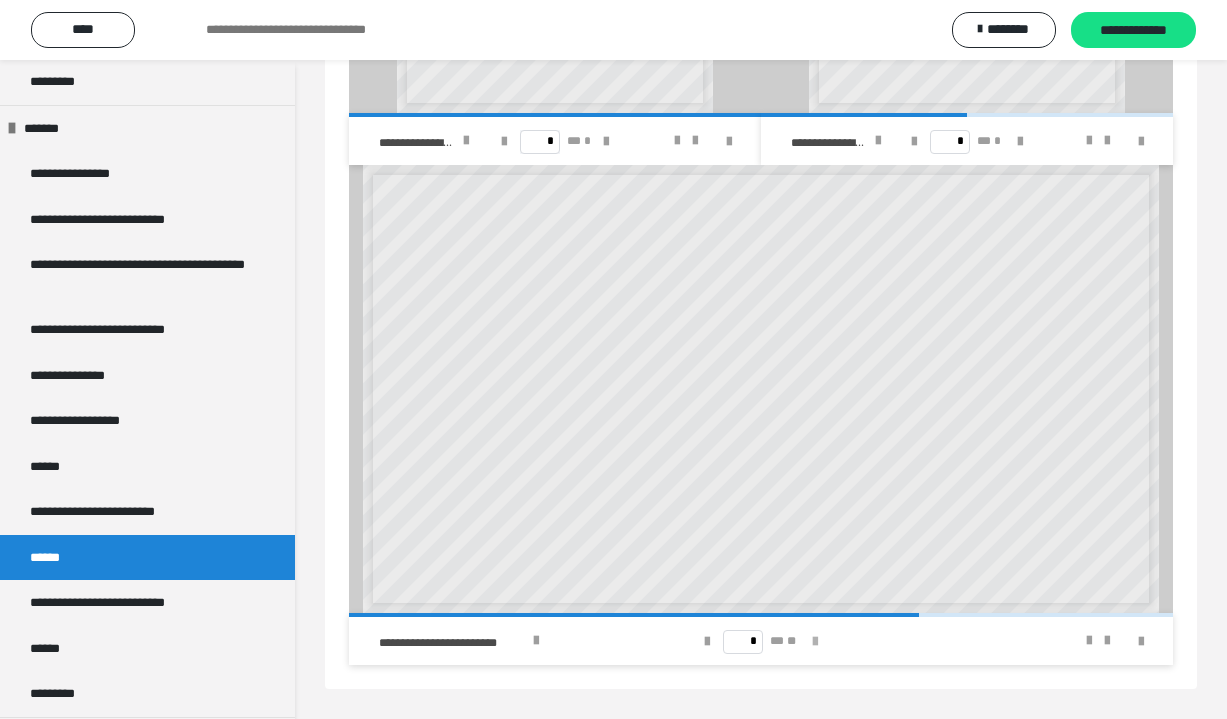 click at bounding box center (815, 642) 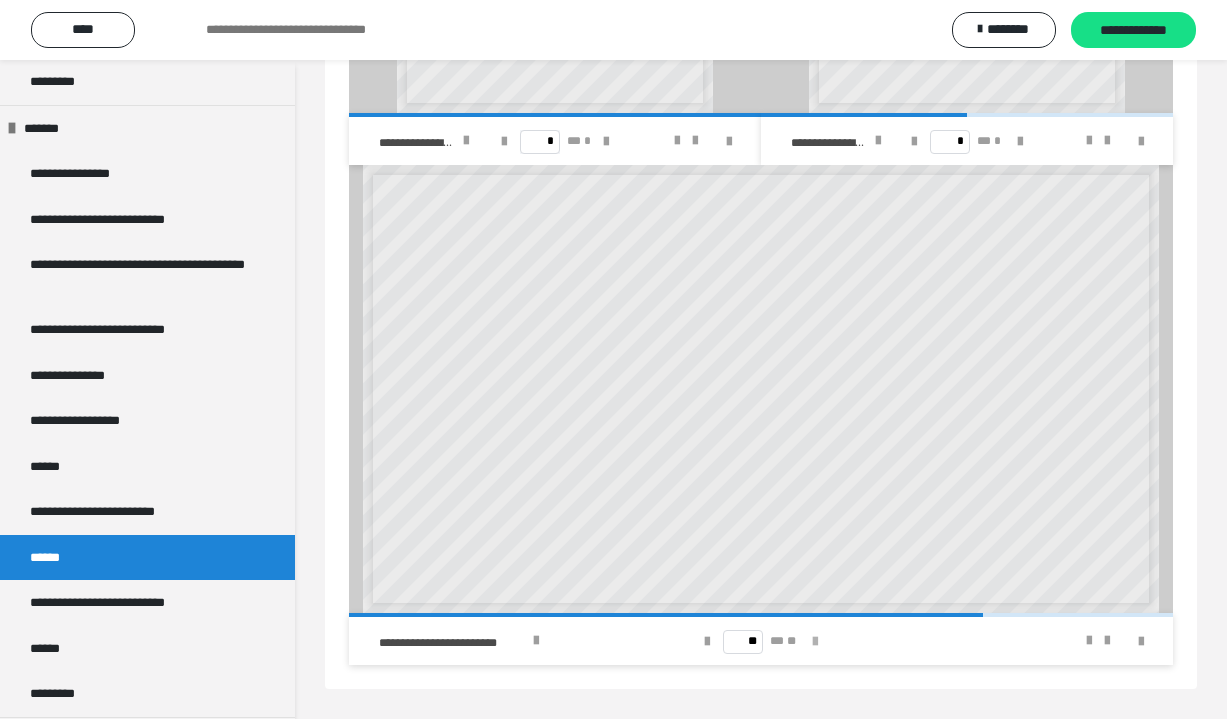 click at bounding box center (815, 642) 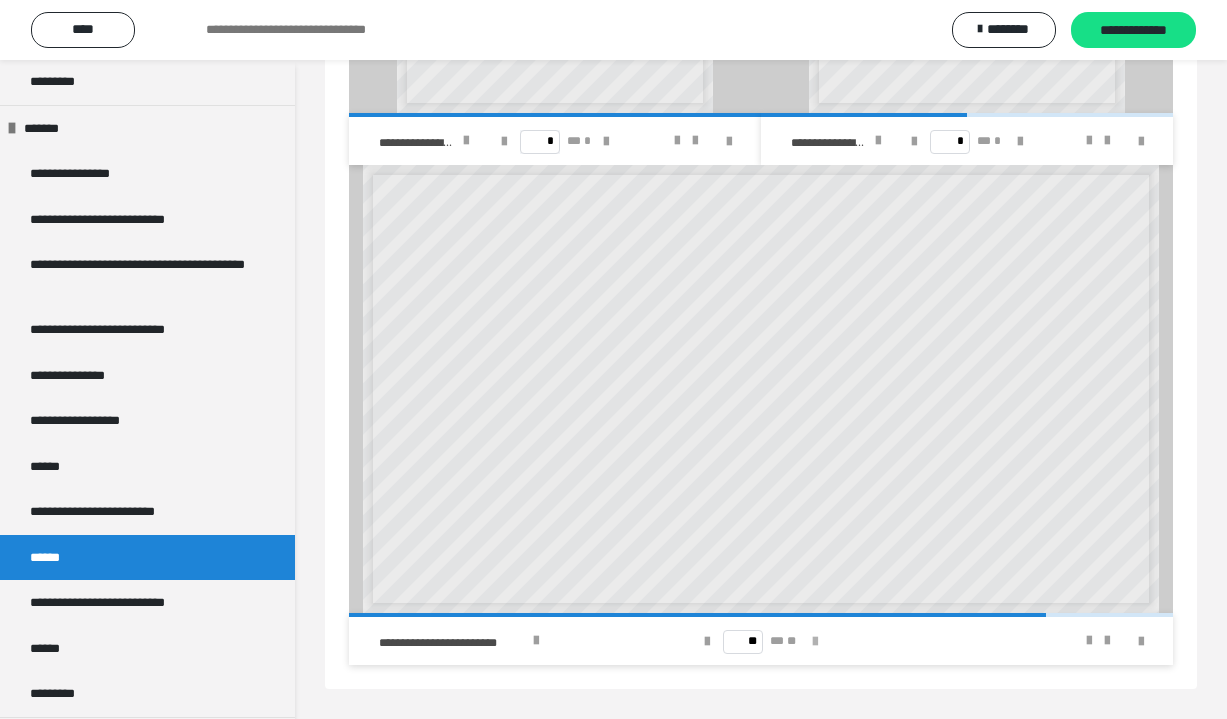 click at bounding box center (815, 642) 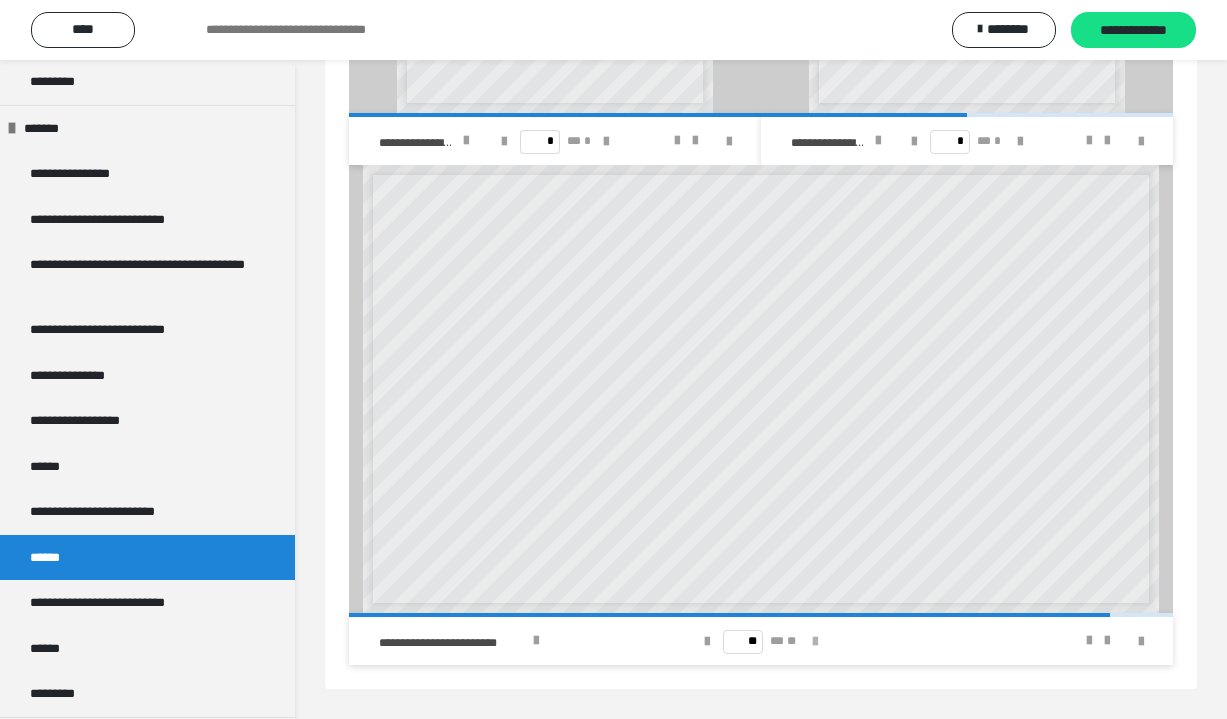 click at bounding box center [815, 642] 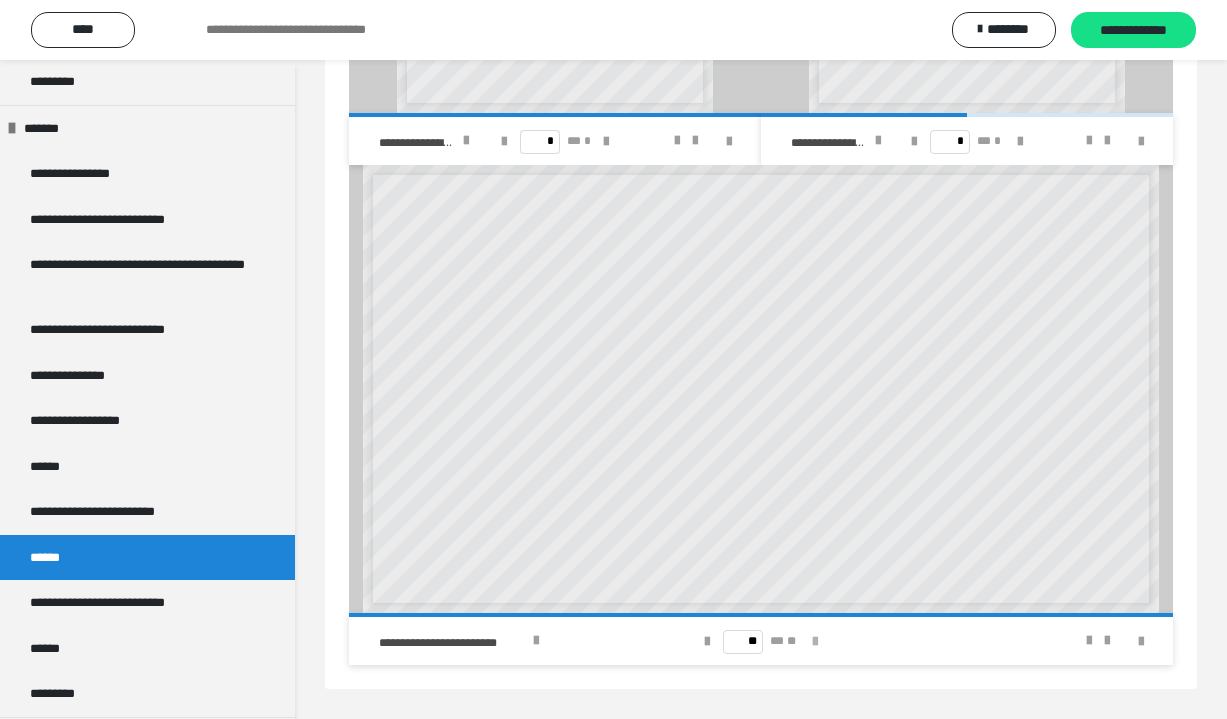 click on "** ** **" at bounding box center [761, 641] 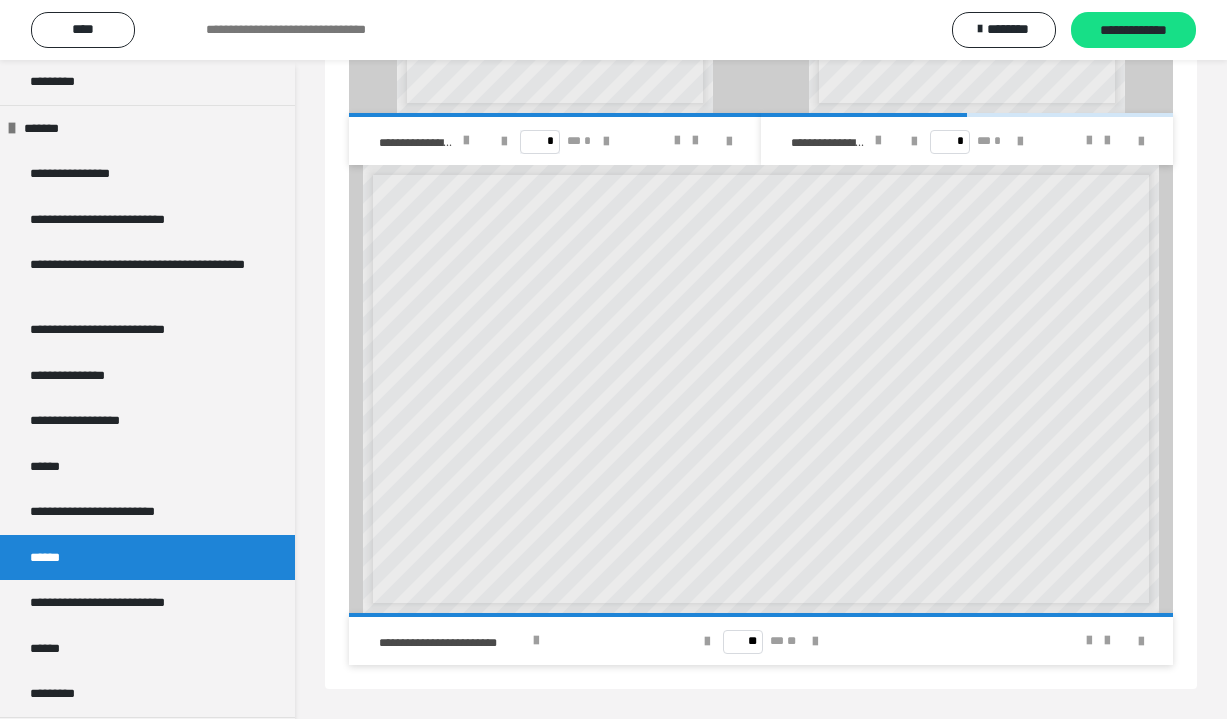 click on "** ** **" at bounding box center [761, 641] 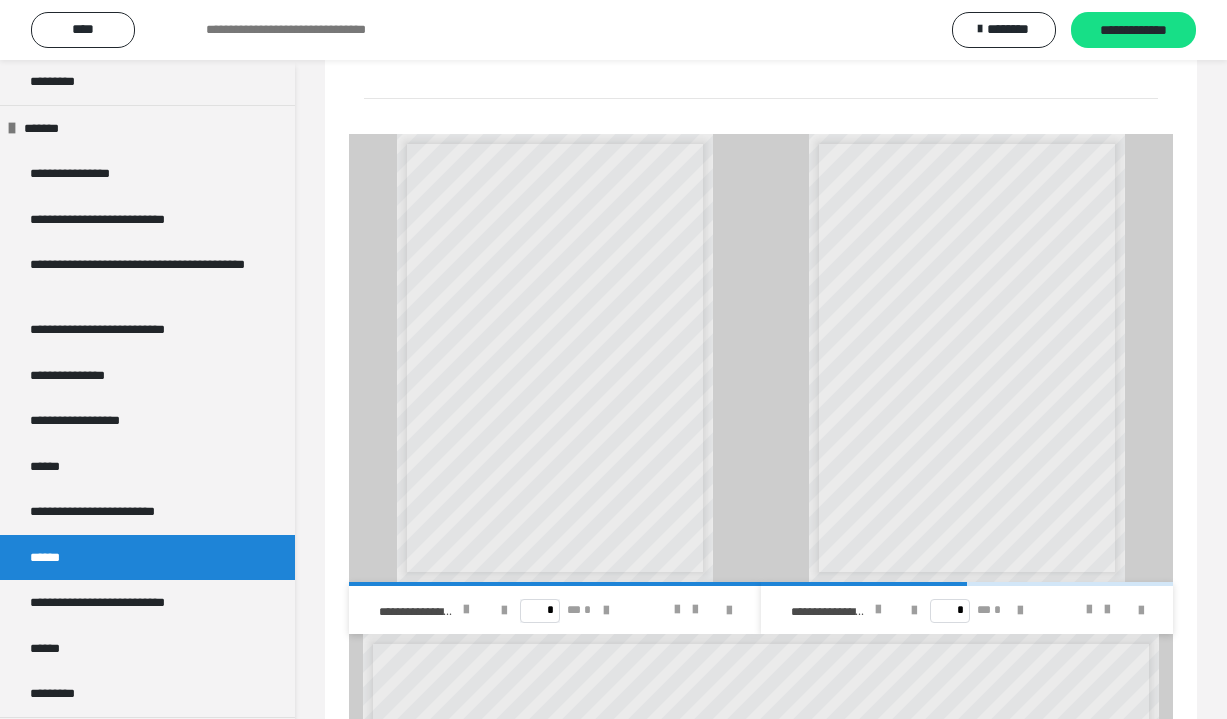 scroll, scrollTop: 302, scrollLeft: 0, axis: vertical 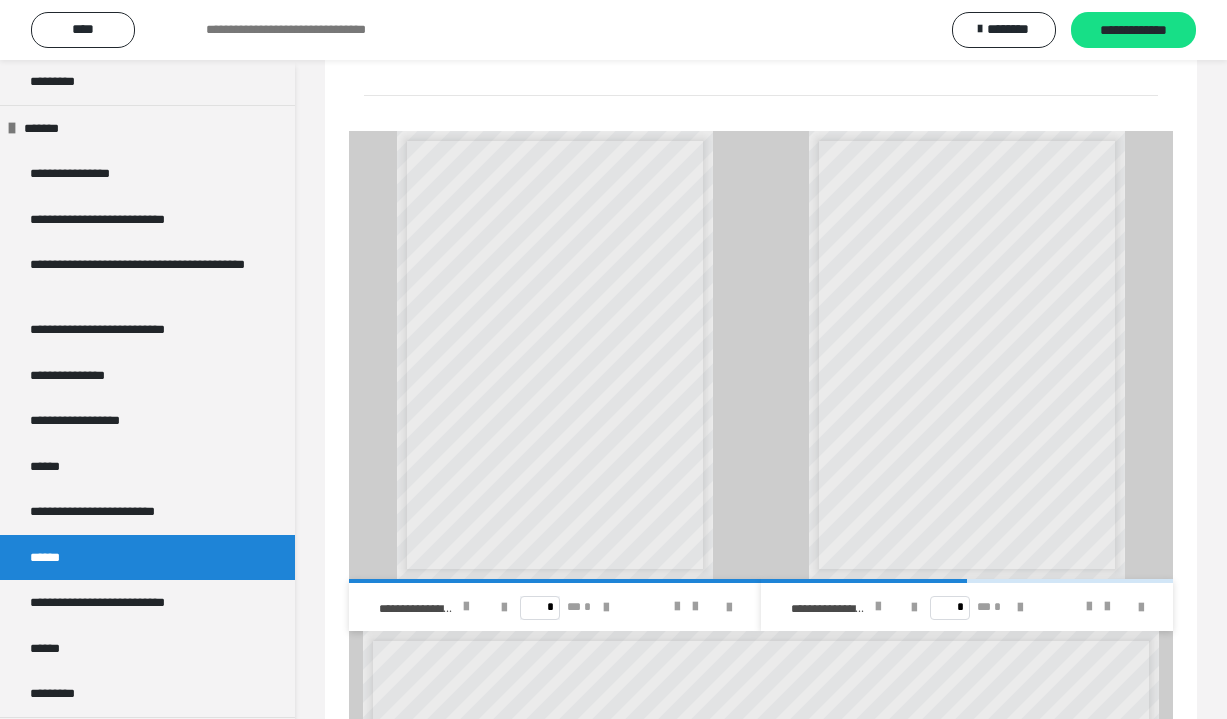 click on "* ** *" at bounding box center (555, 607) 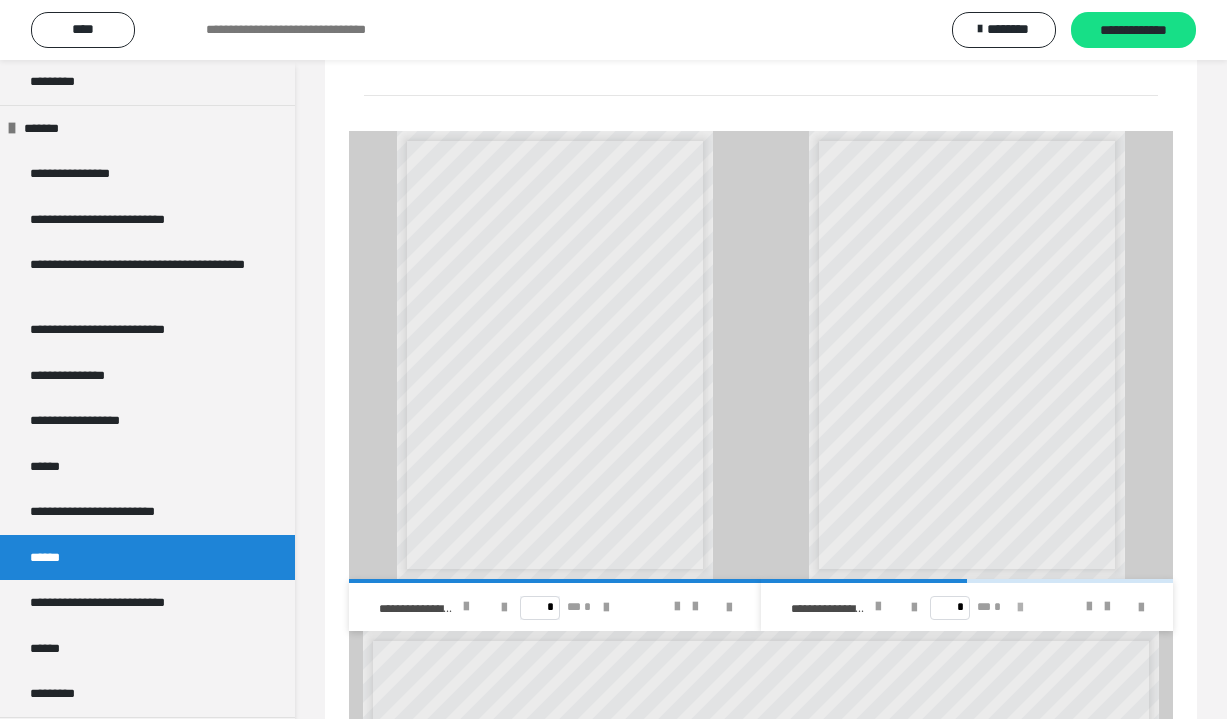 click at bounding box center (1020, 607) 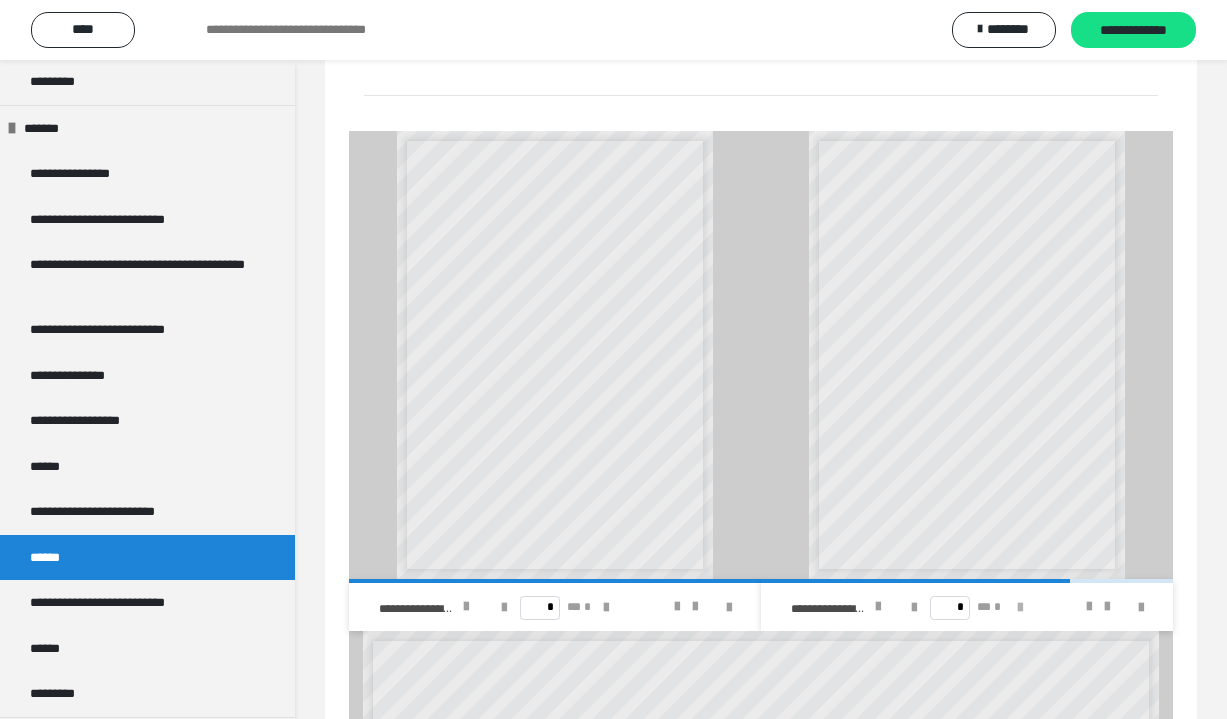 click at bounding box center (1020, 607) 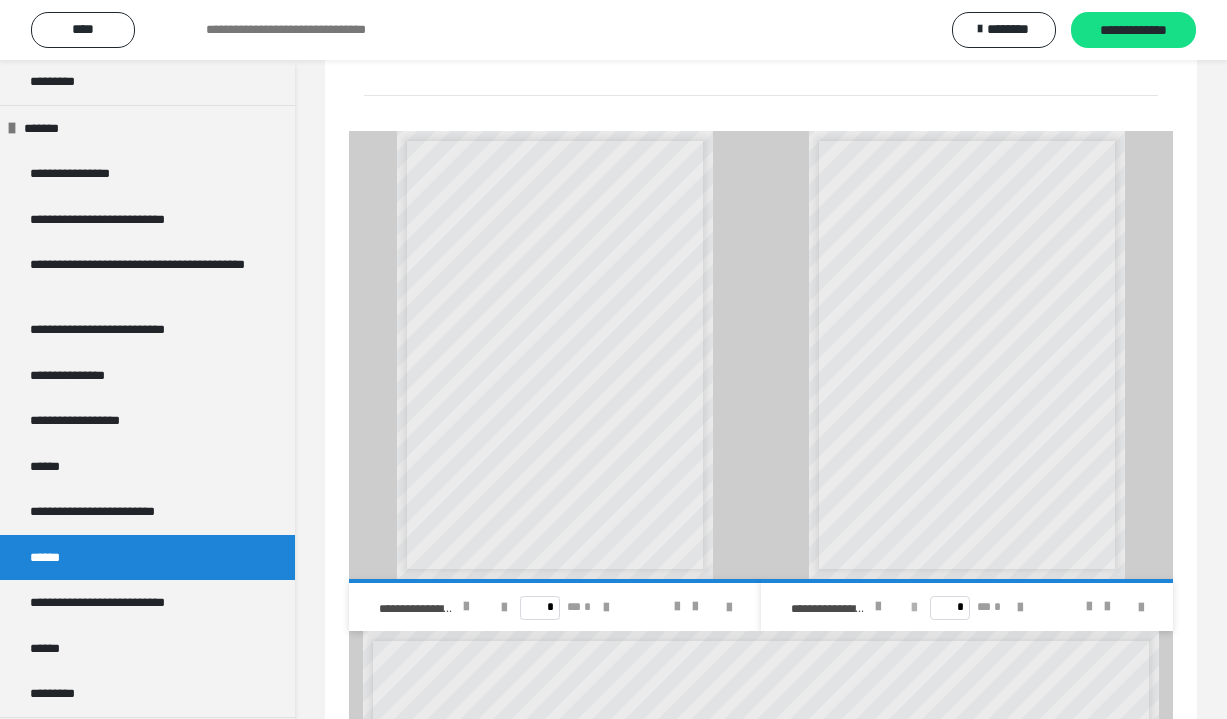 click at bounding box center [914, 608] 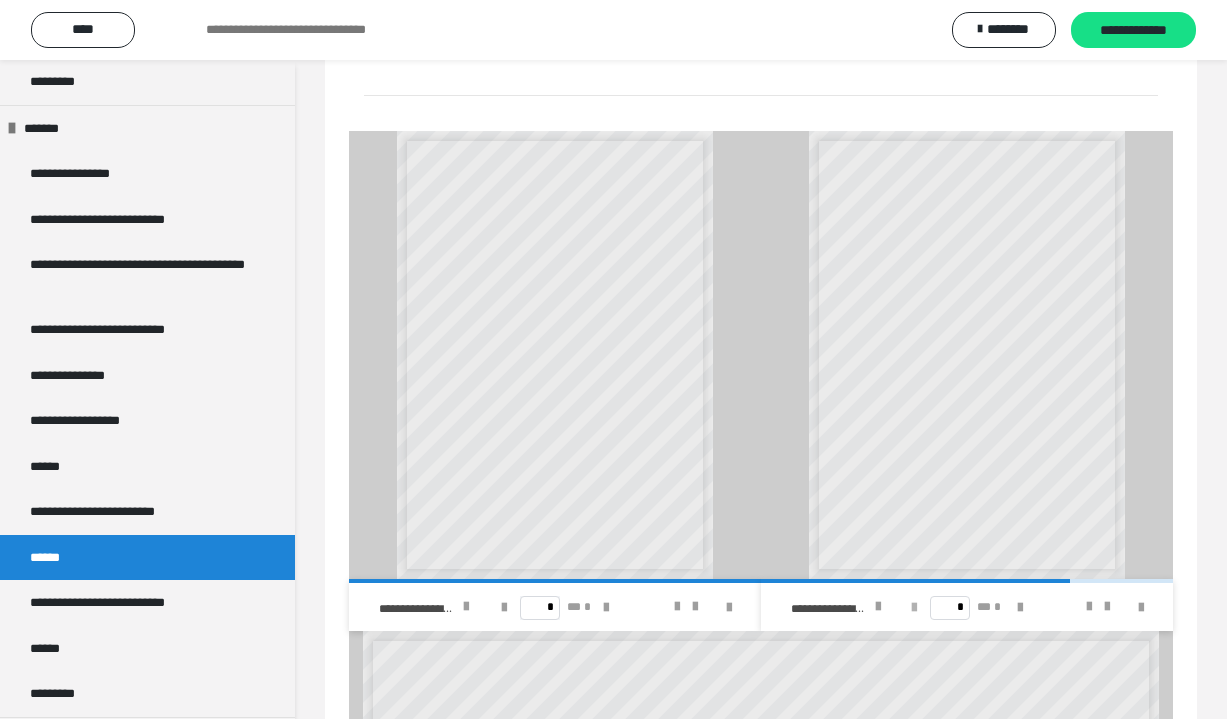 click at bounding box center [914, 608] 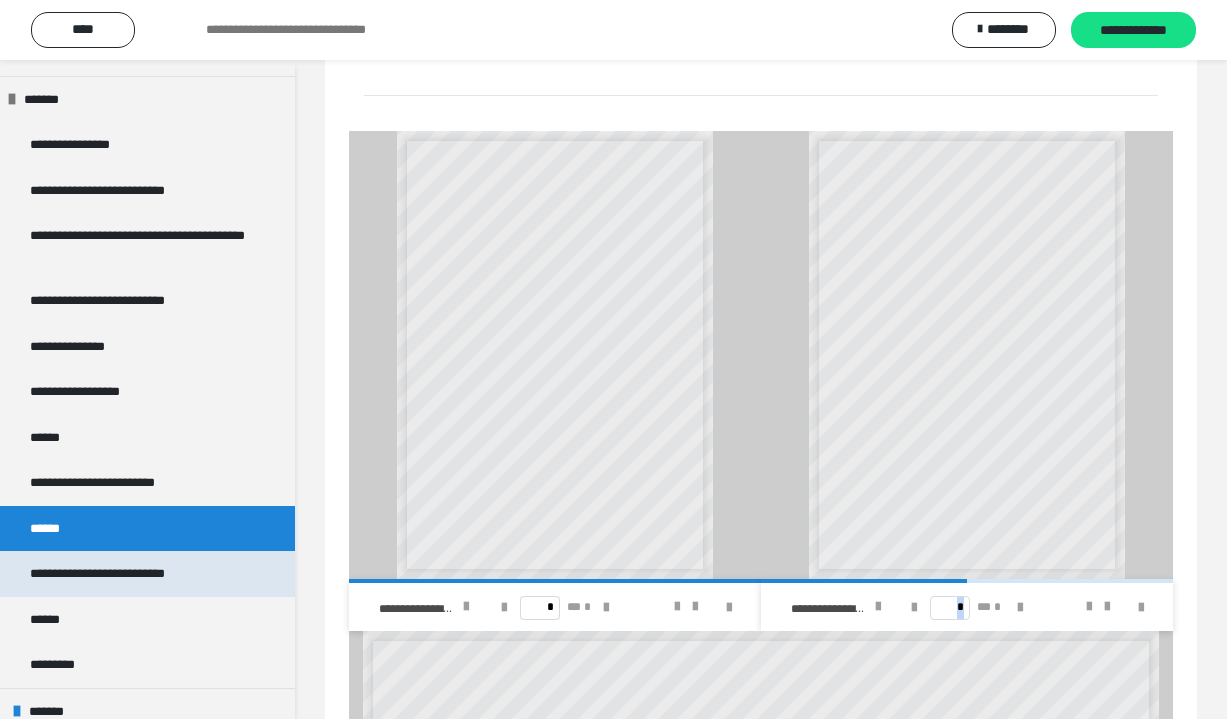 scroll, scrollTop: 963, scrollLeft: 0, axis: vertical 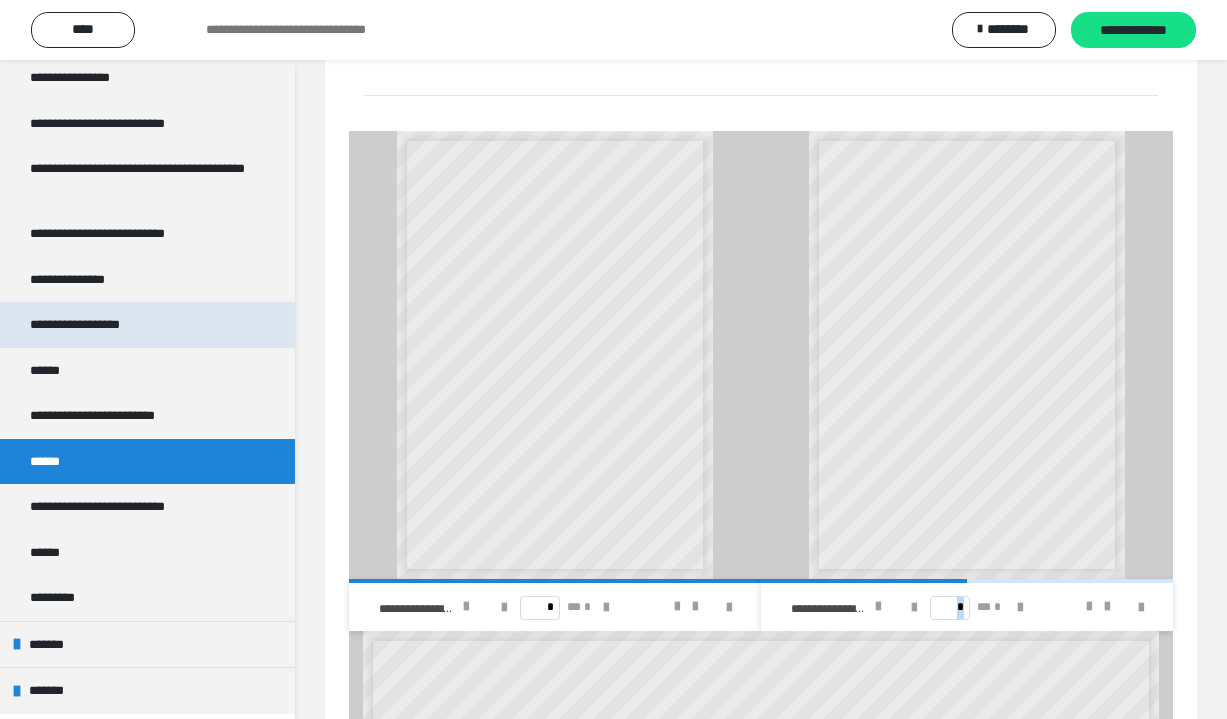 click on "**********" at bounding box center [91, 325] 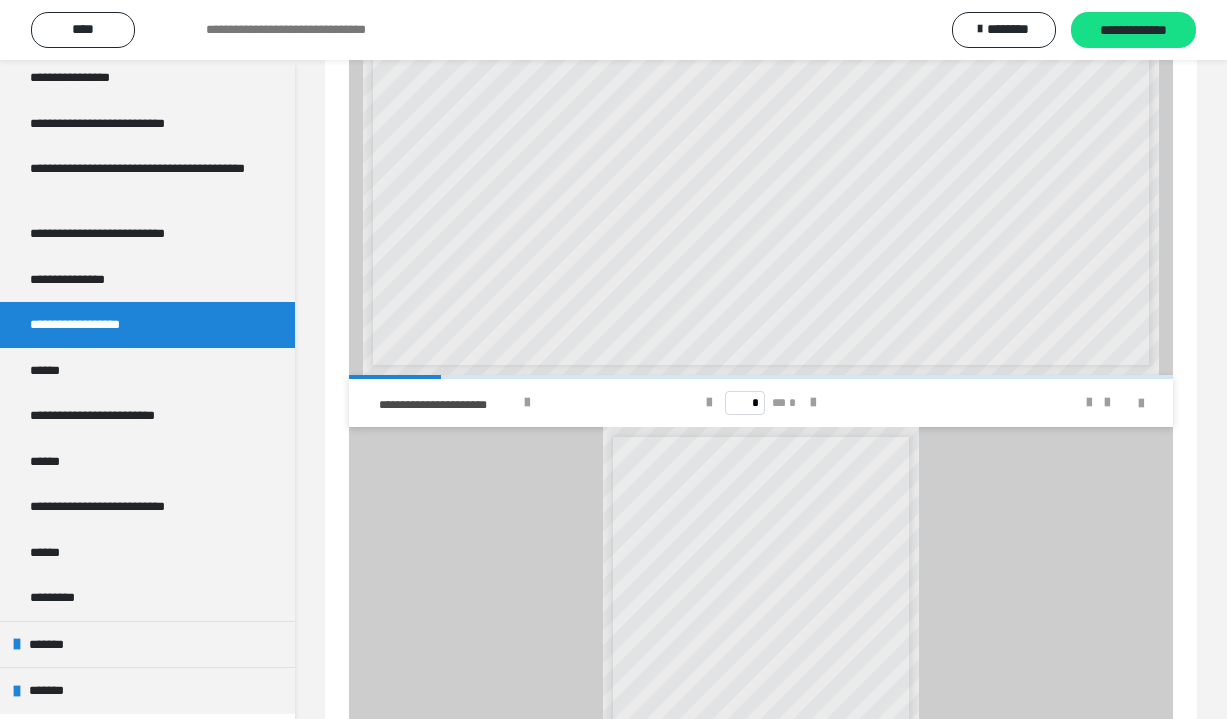 scroll, scrollTop: 1, scrollLeft: 0, axis: vertical 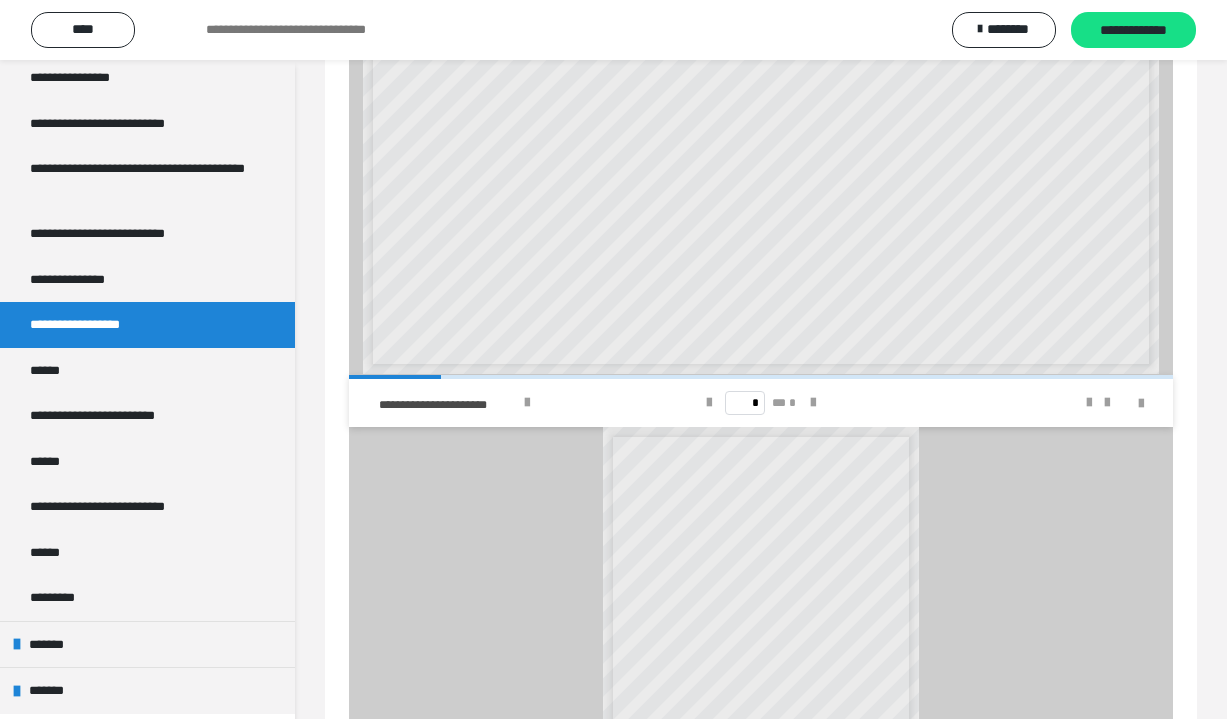 click on "* ** *" at bounding box center (761, 403) 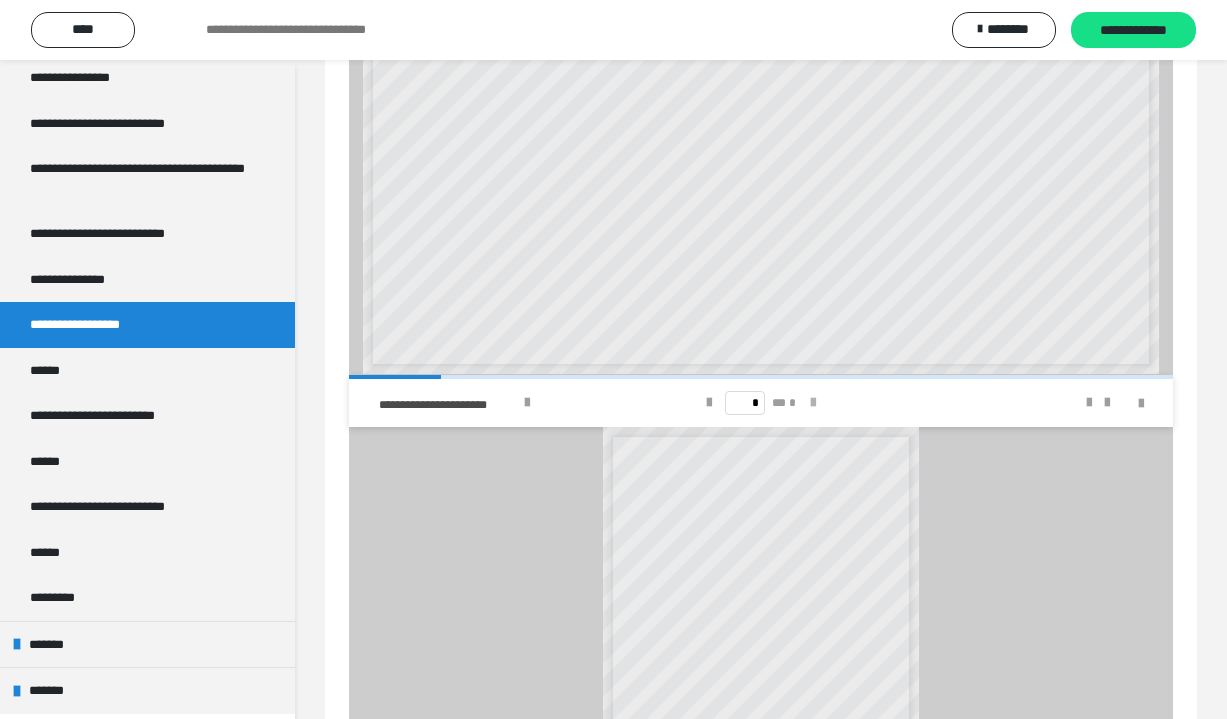 click at bounding box center (813, 403) 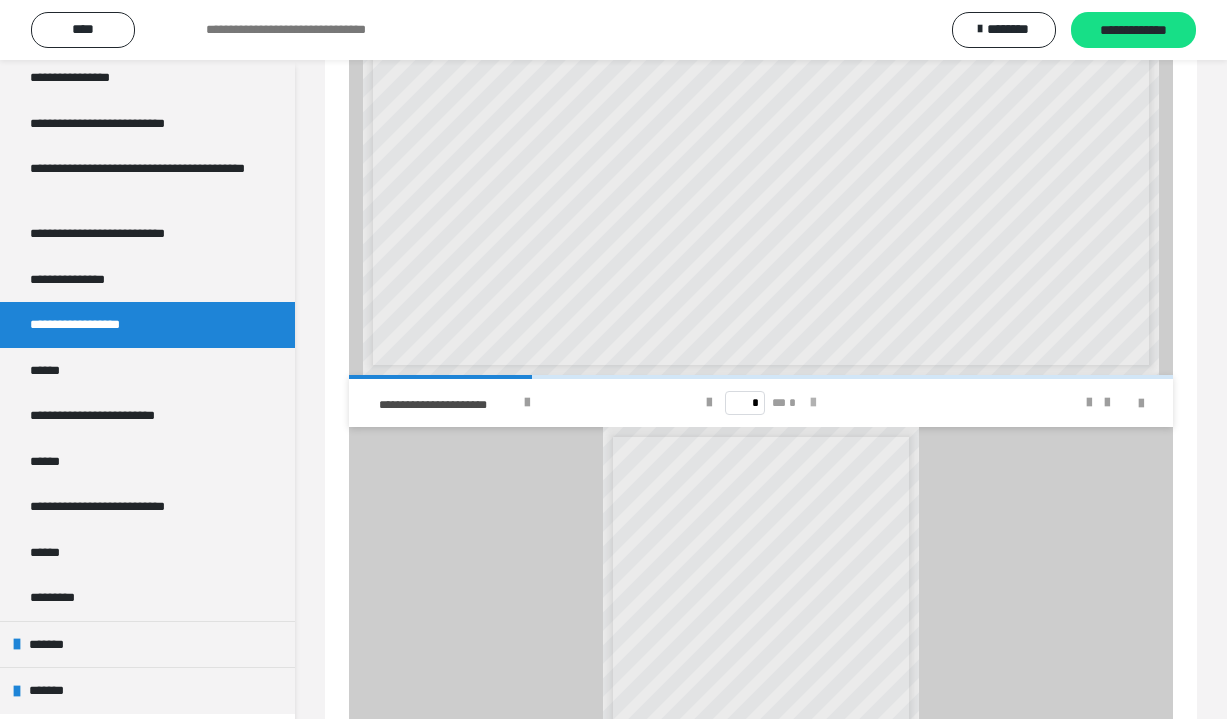 click at bounding box center [813, 403] 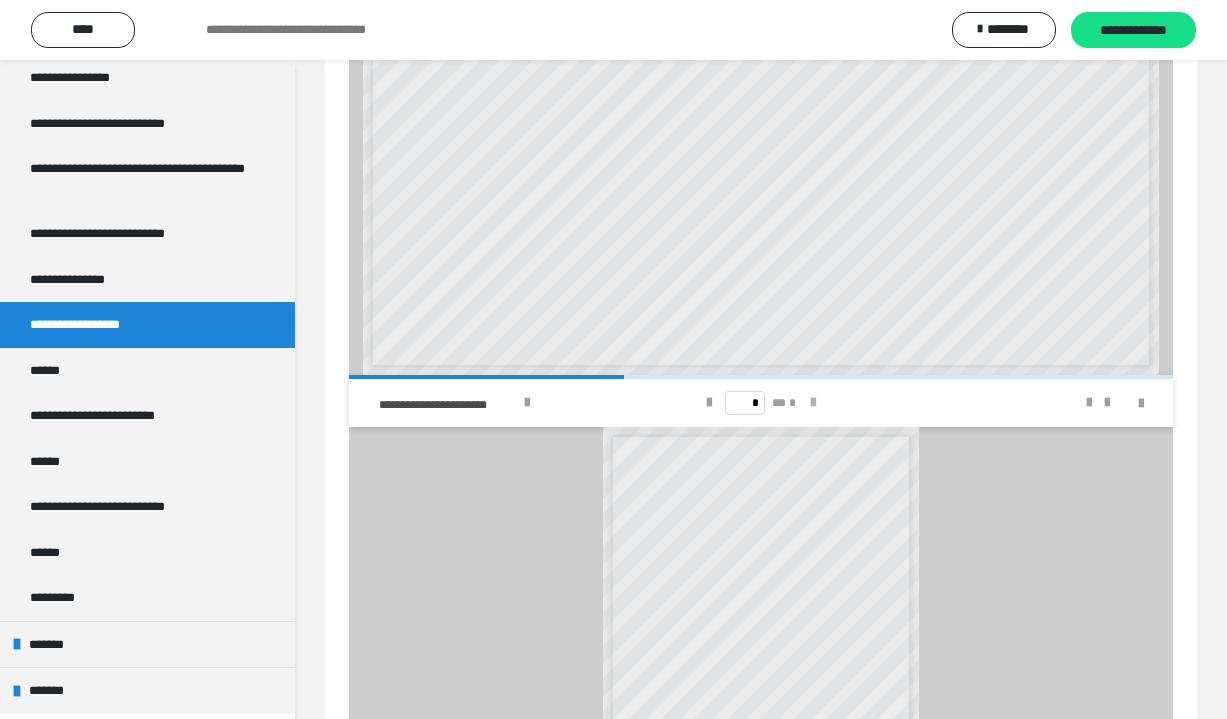 click at bounding box center [813, 403] 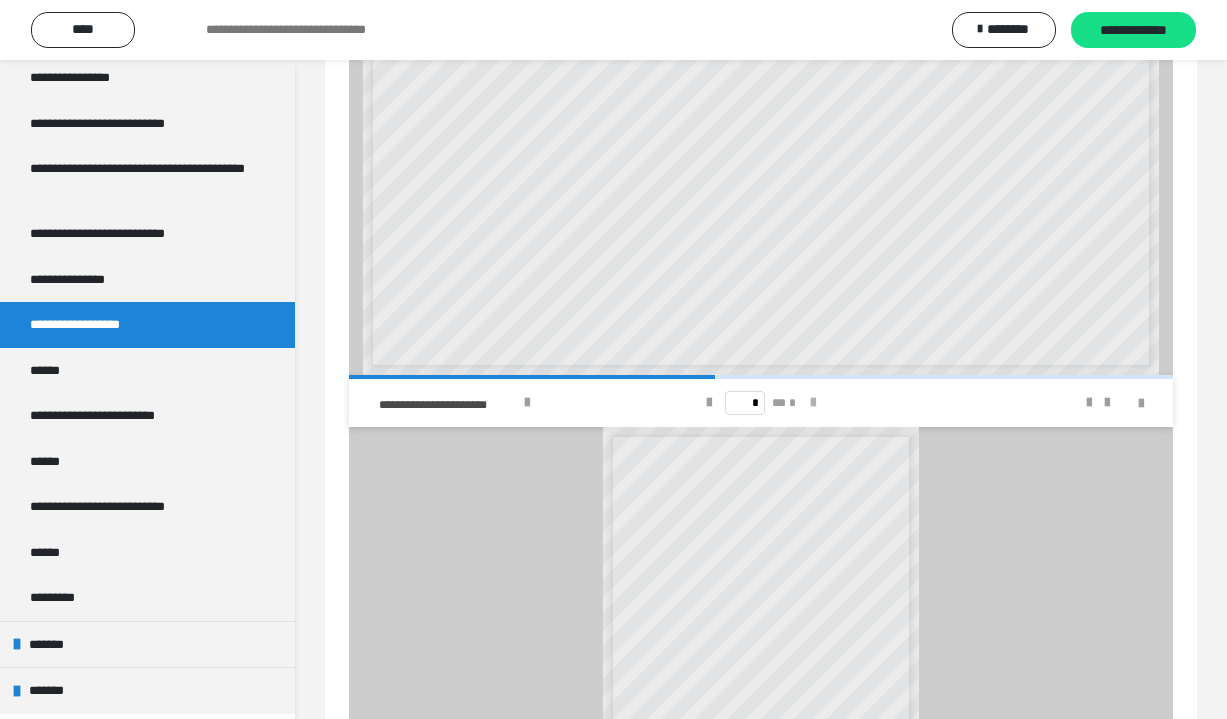 click at bounding box center [813, 403] 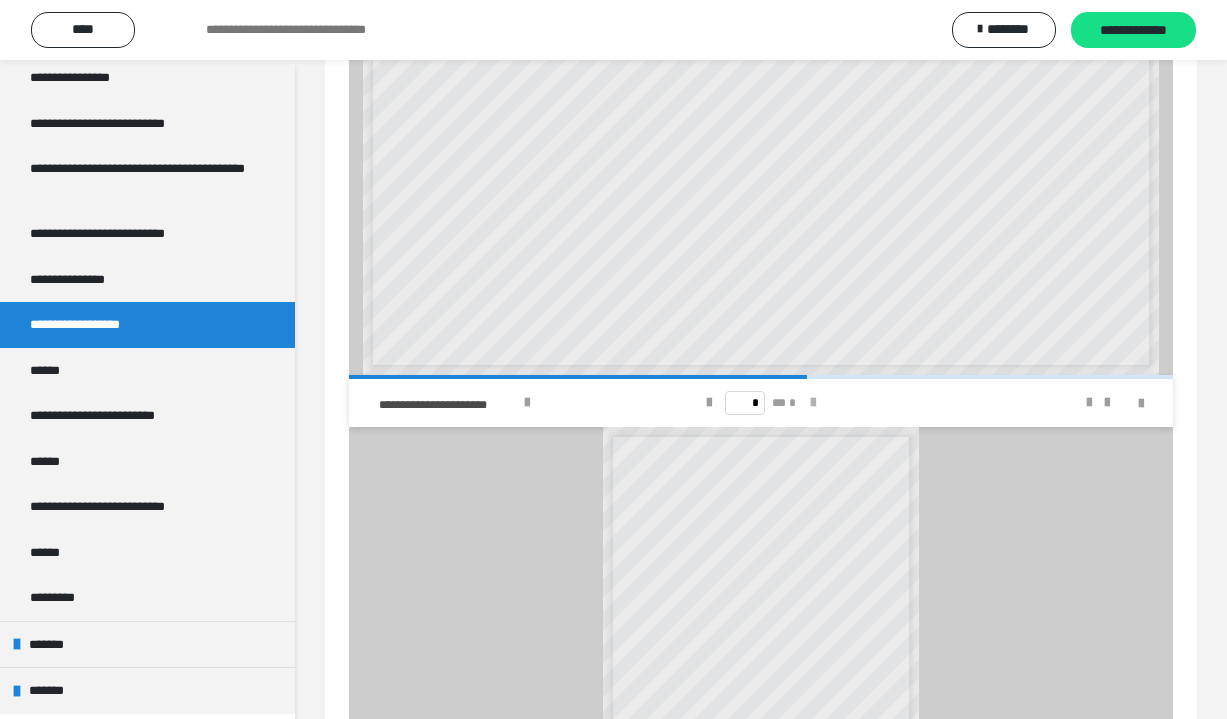 click at bounding box center [813, 403] 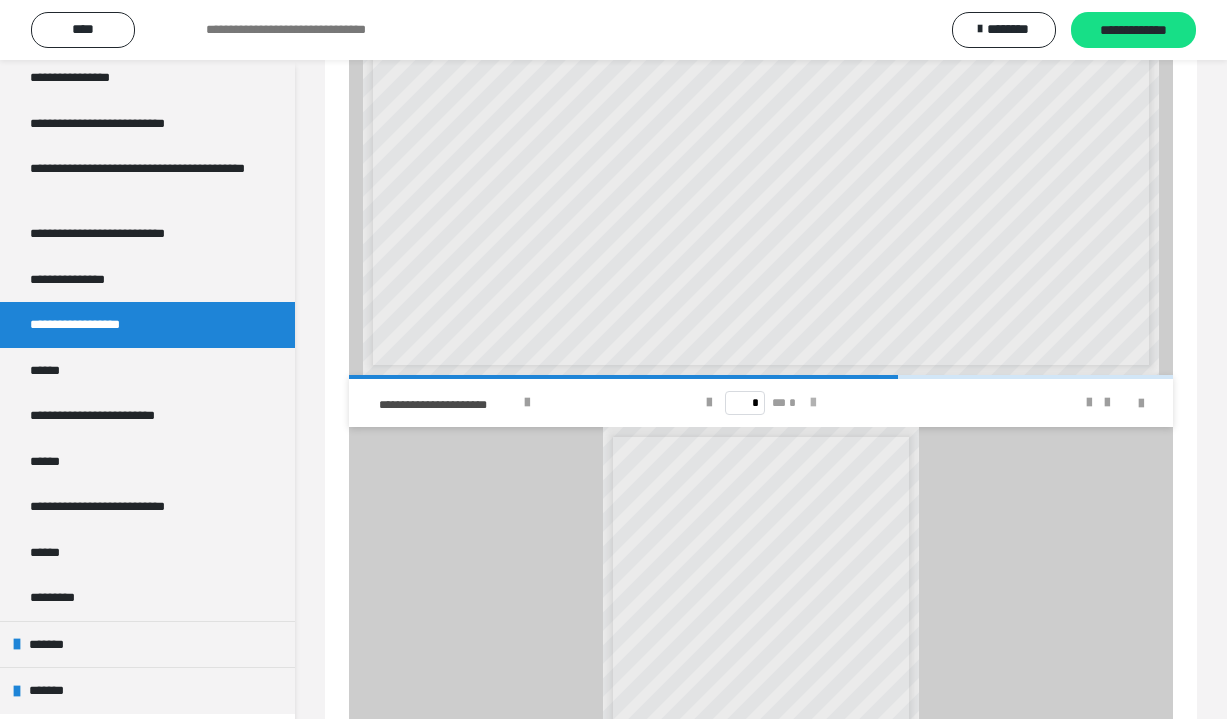 click at bounding box center [813, 403] 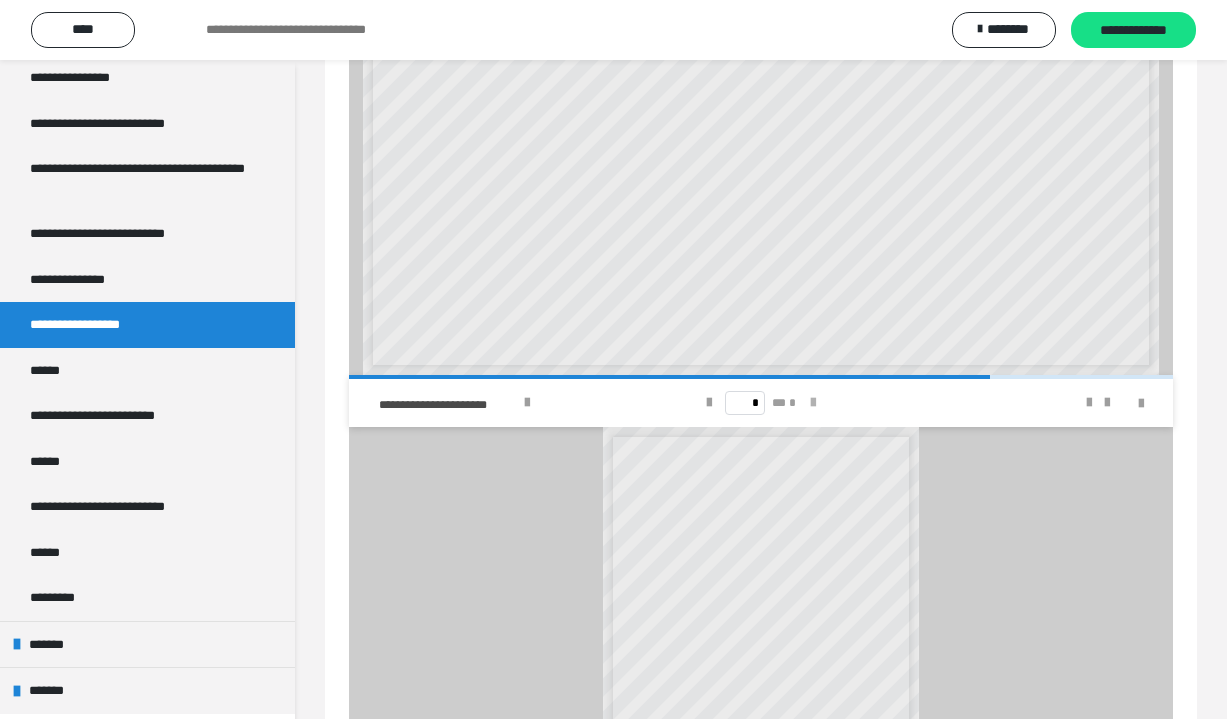 click at bounding box center (813, 403) 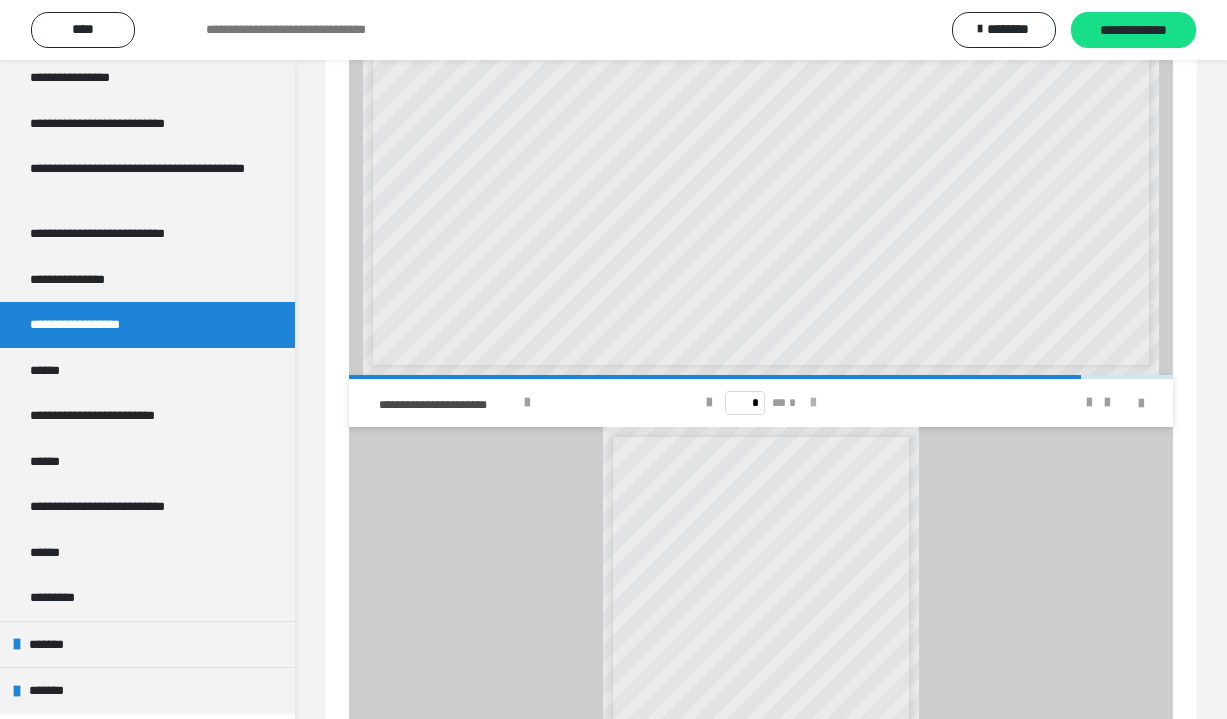 click at bounding box center (813, 403) 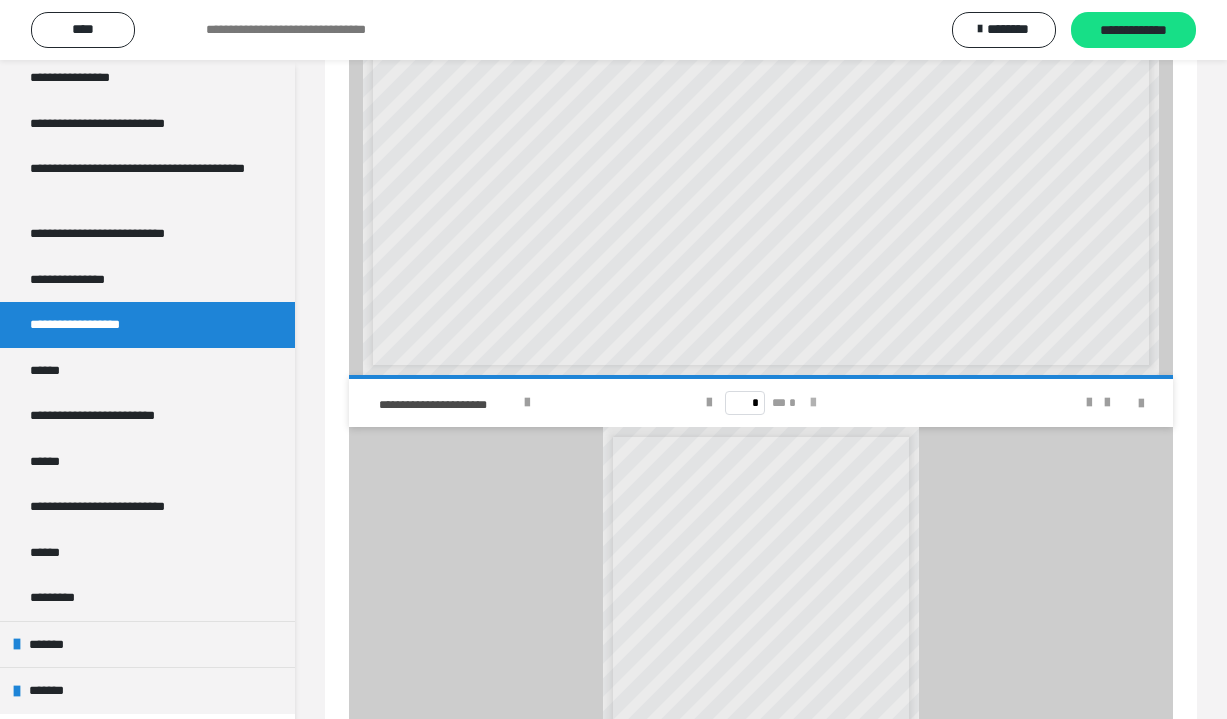 click on "* ** *" at bounding box center (761, 403) 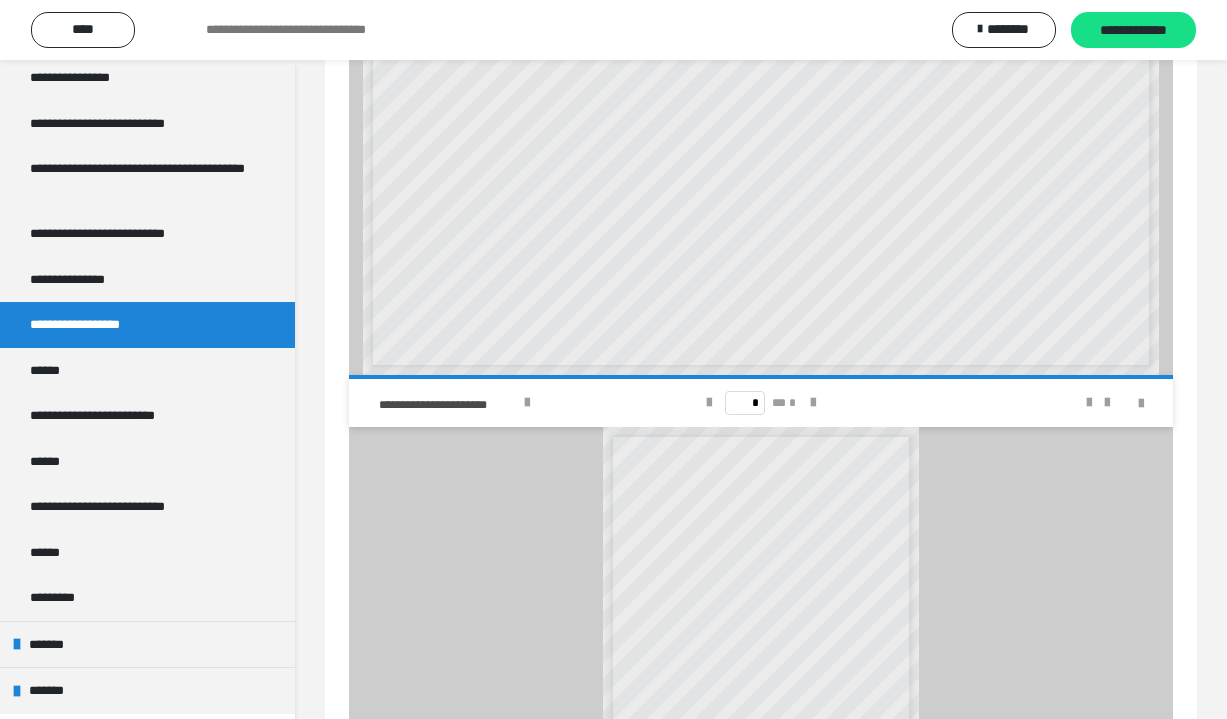click on "* ** *" at bounding box center [761, 403] 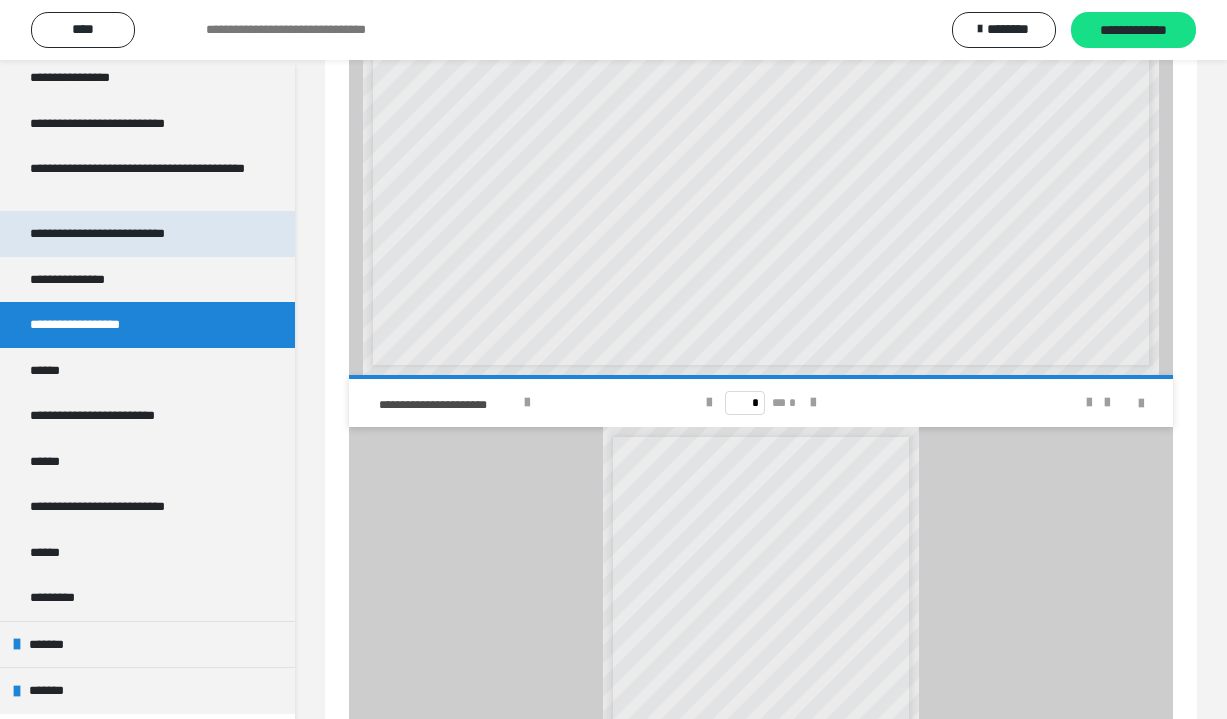 click on "**********" at bounding box center (129, 234) 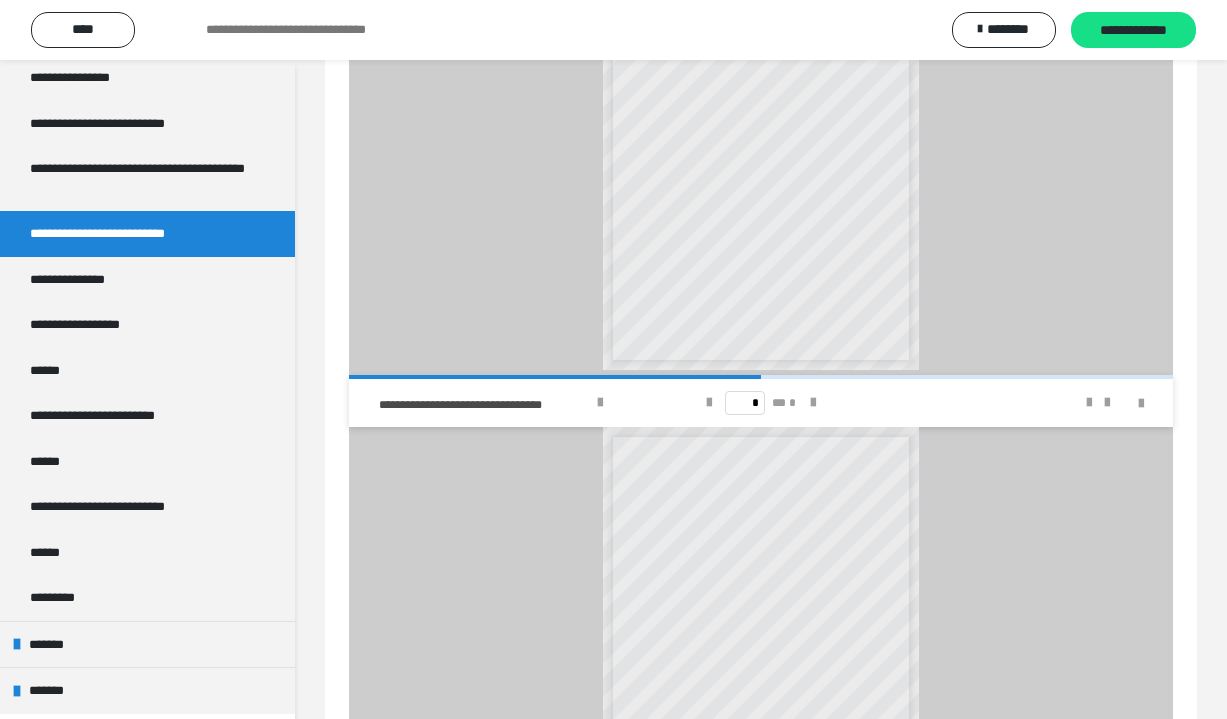 scroll, scrollTop: 0, scrollLeft: 0, axis: both 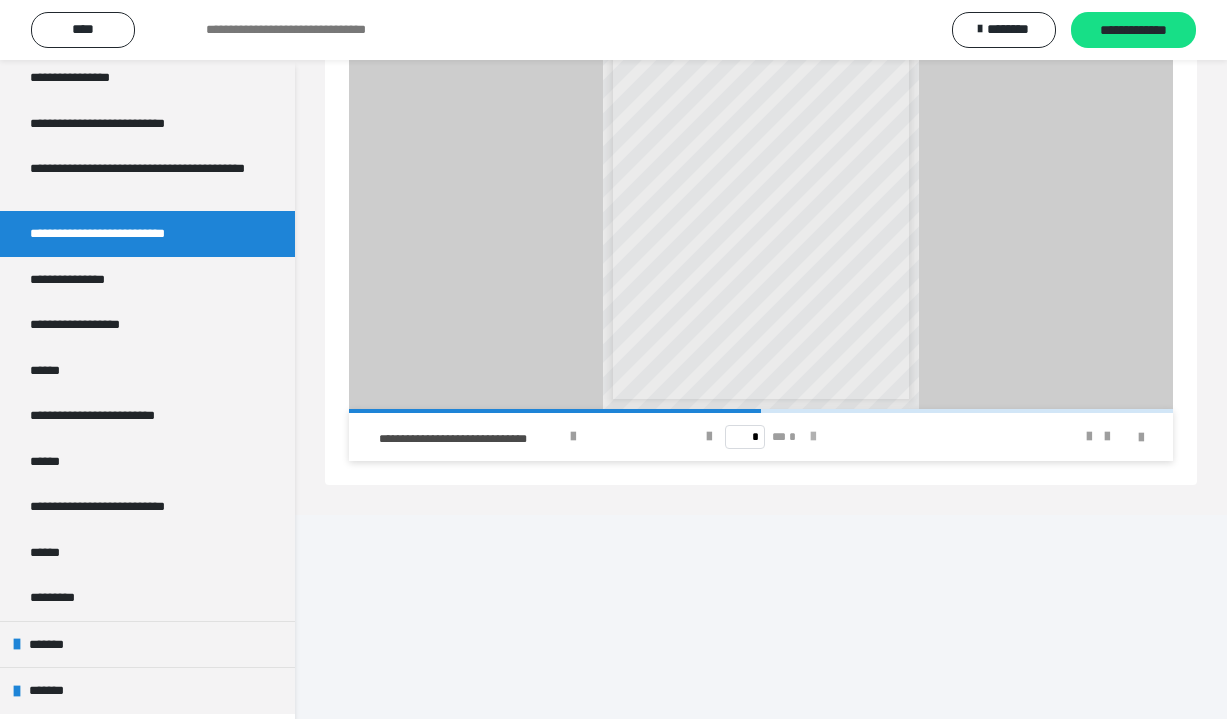 click at bounding box center [813, 437] 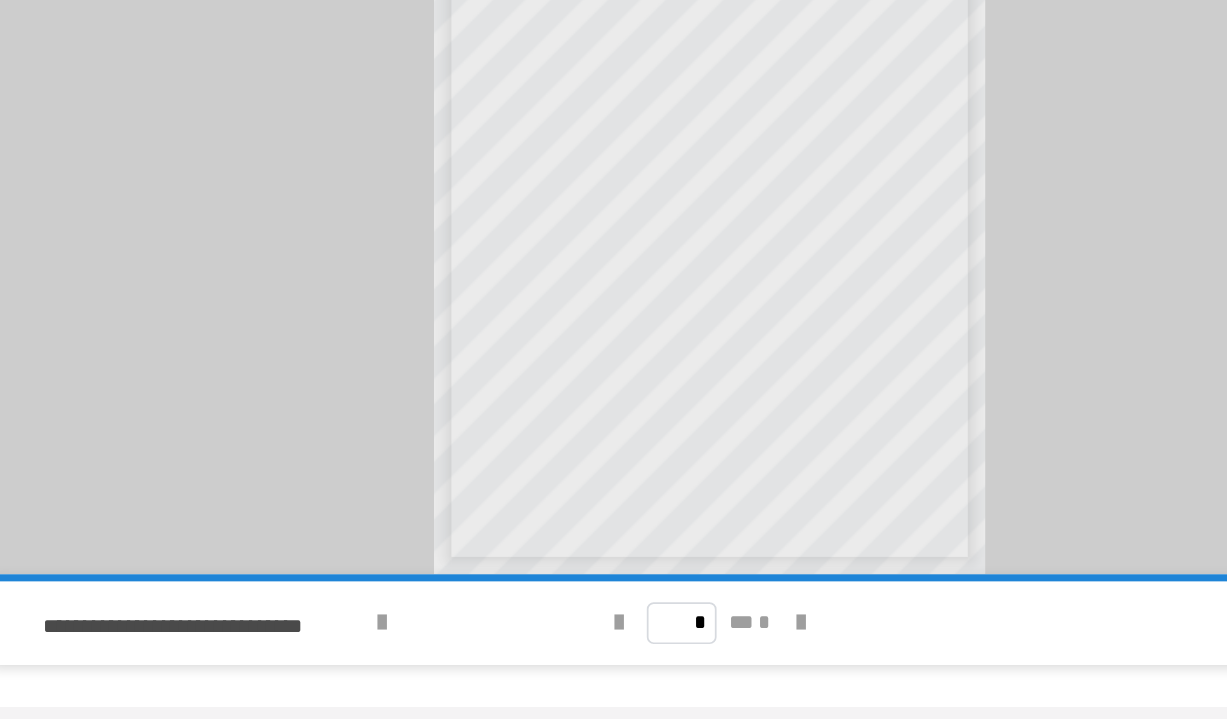 scroll, scrollTop: 767, scrollLeft: 0, axis: vertical 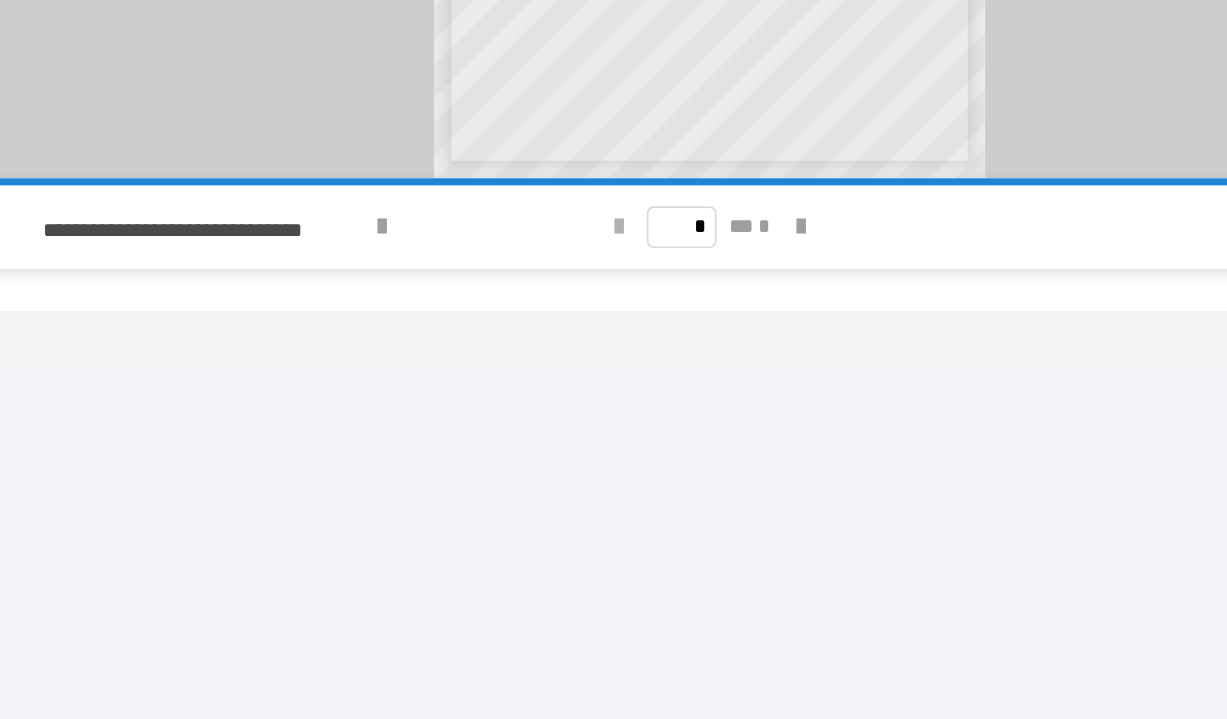 click at bounding box center (709, 437) 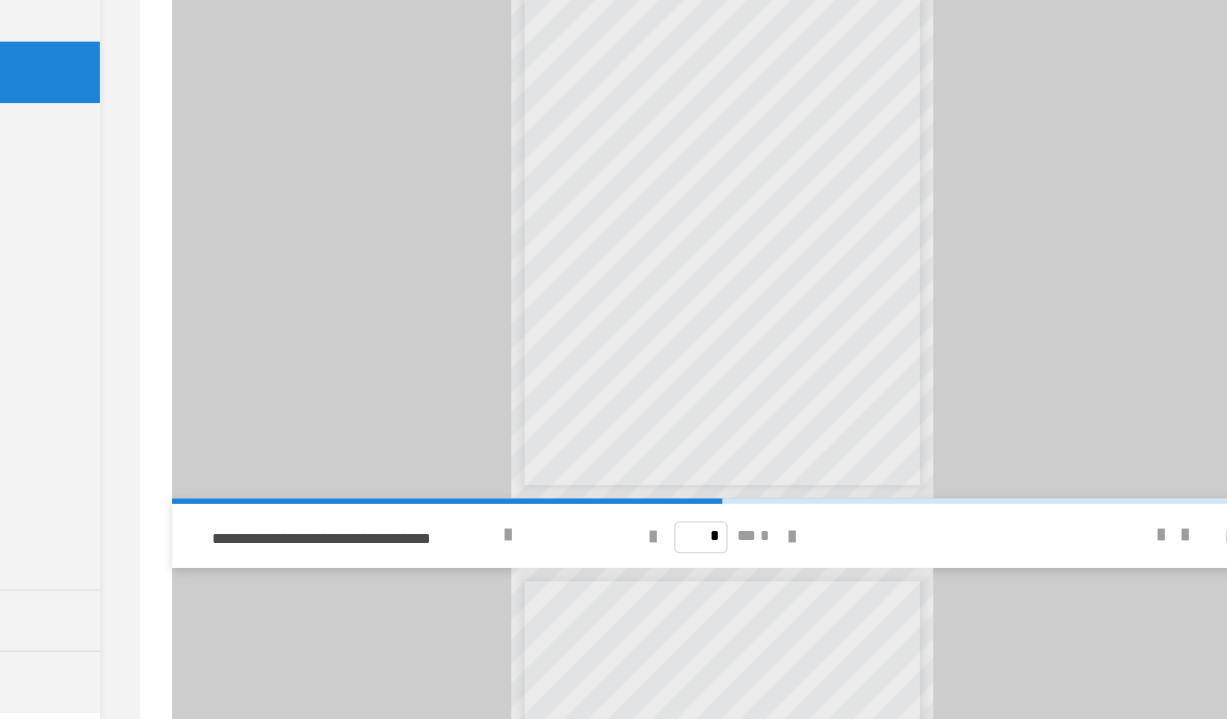 scroll, scrollTop: 408, scrollLeft: 0, axis: vertical 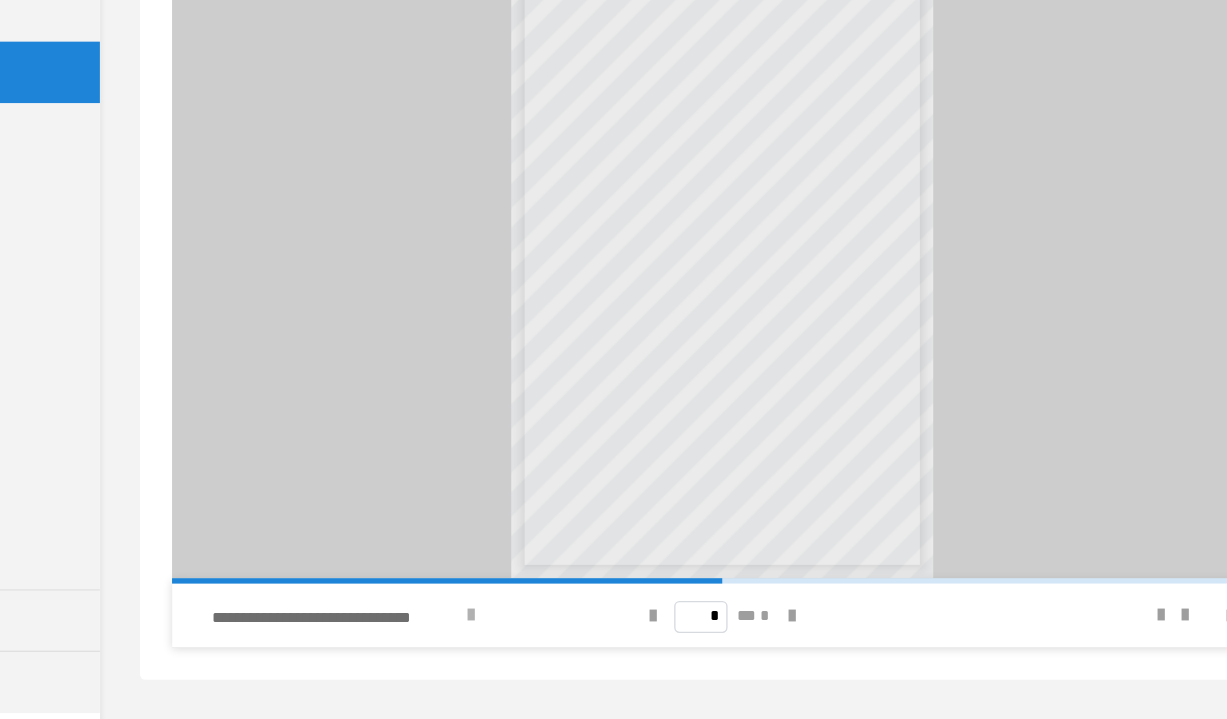 click at bounding box center [573, 641] 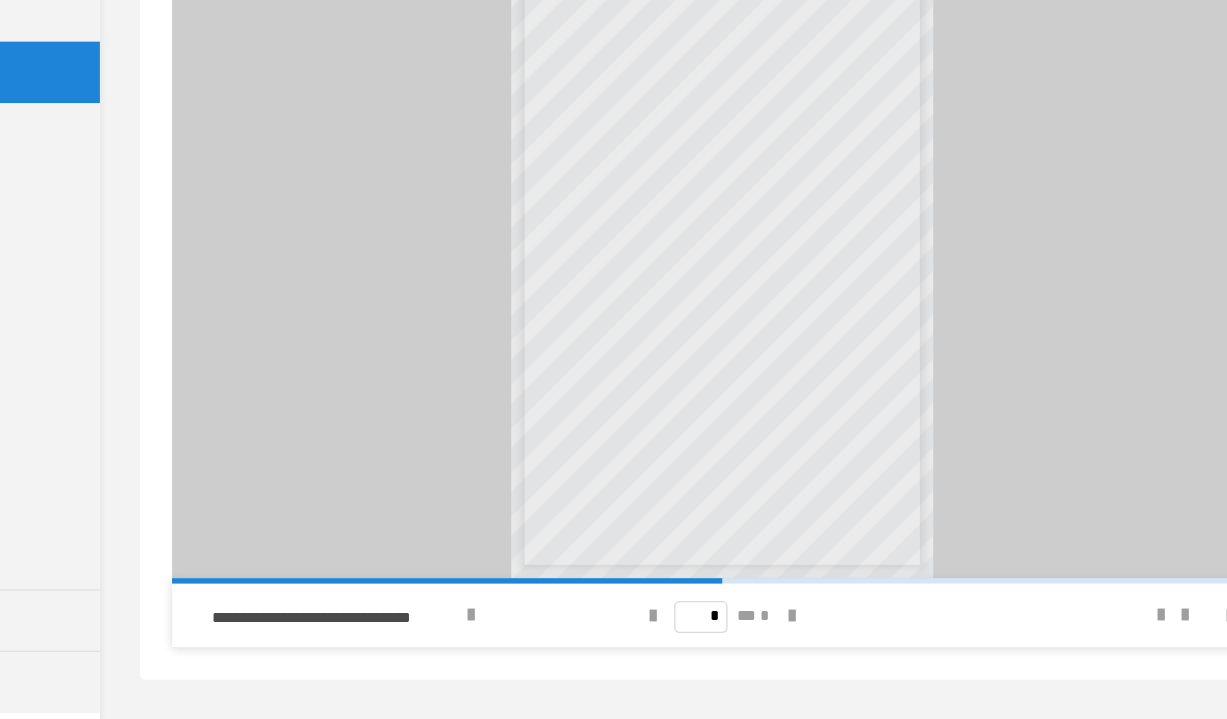scroll, scrollTop: 768, scrollLeft: 0, axis: vertical 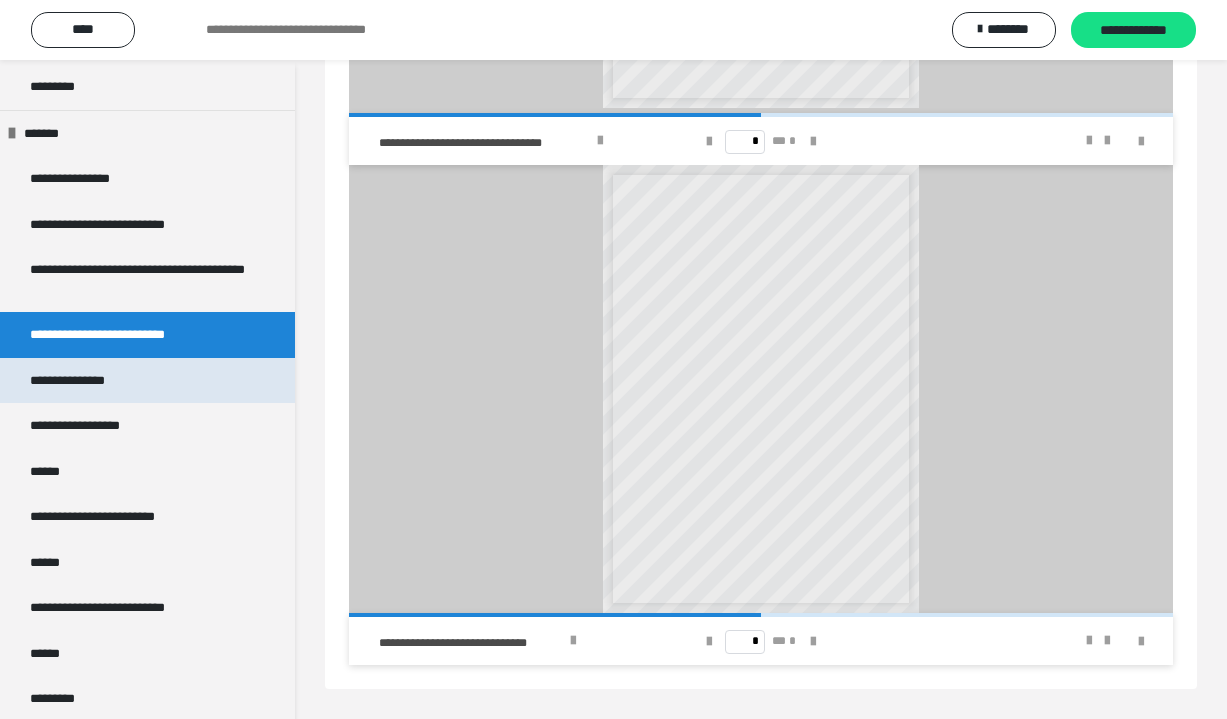 click on "**********" at bounding box center (87, 381) 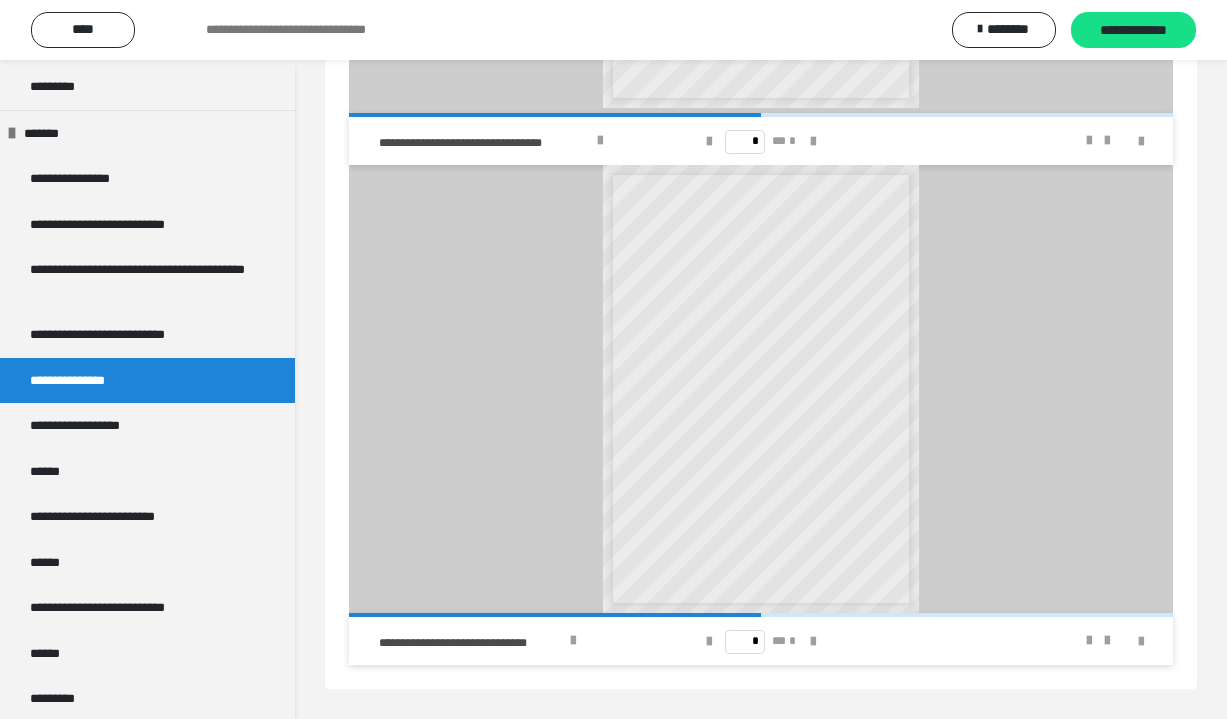 scroll, scrollTop: 4, scrollLeft: 0, axis: vertical 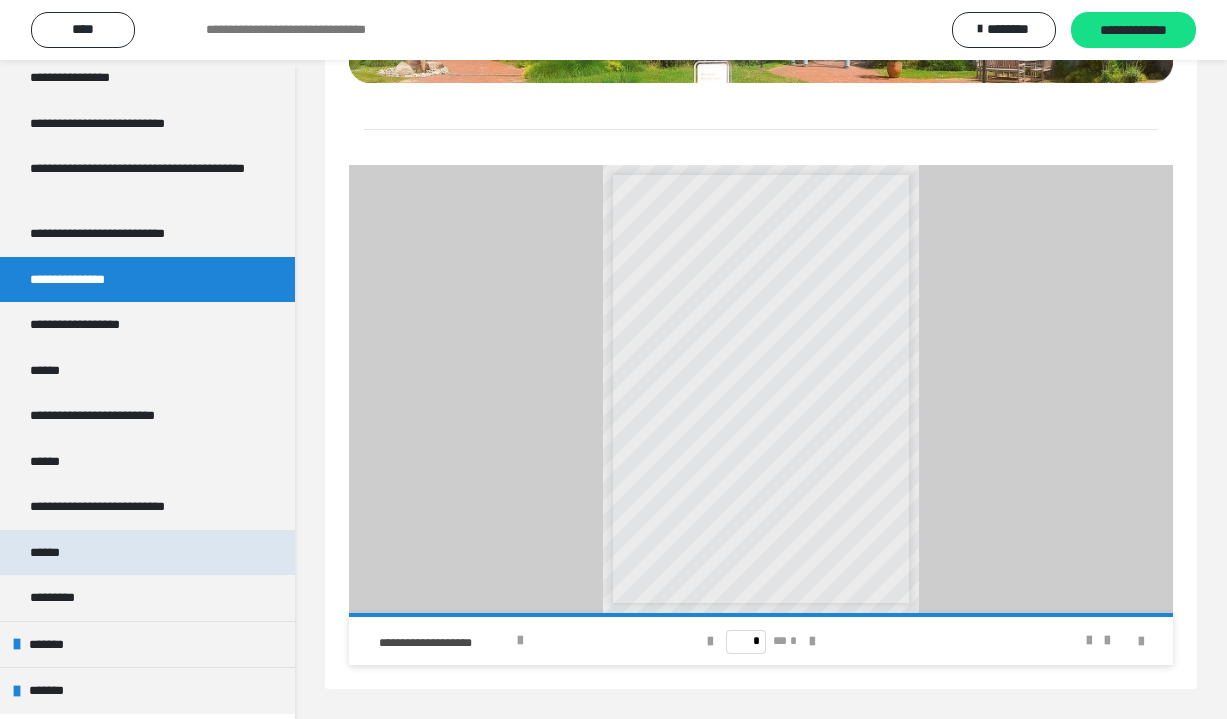 click on "******" at bounding box center [147, 553] 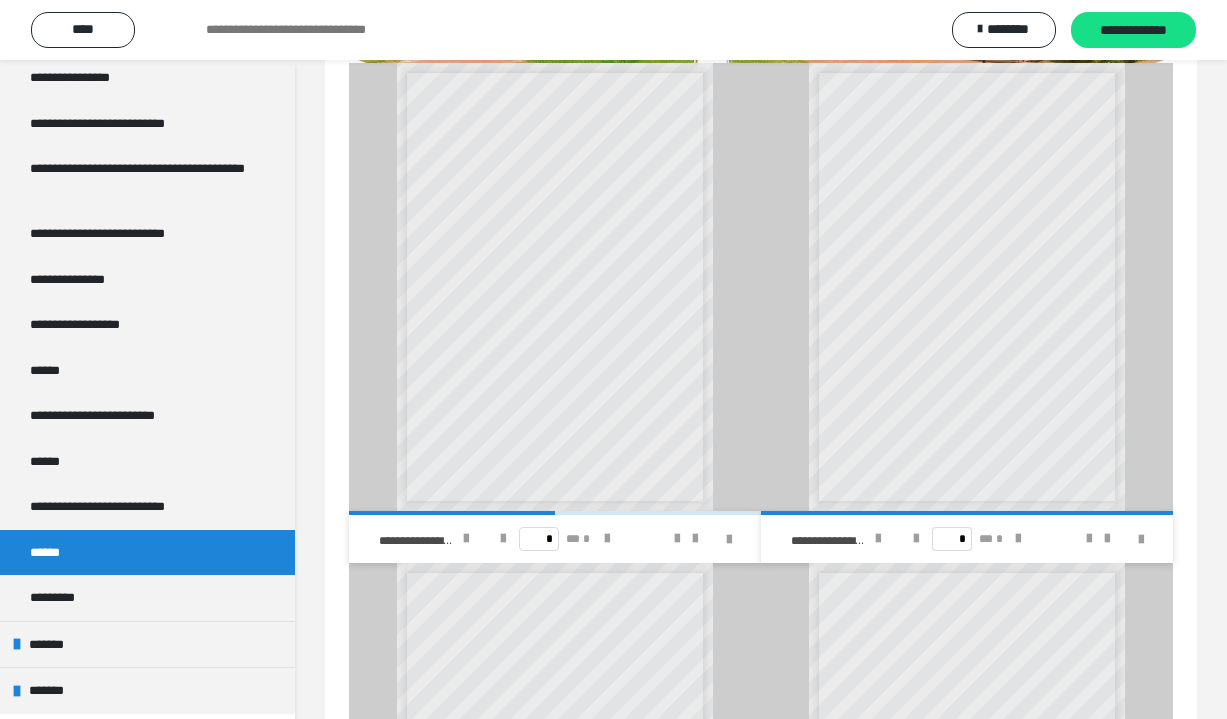 scroll, scrollTop: 278, scrollLeft: 0, axis: vertical 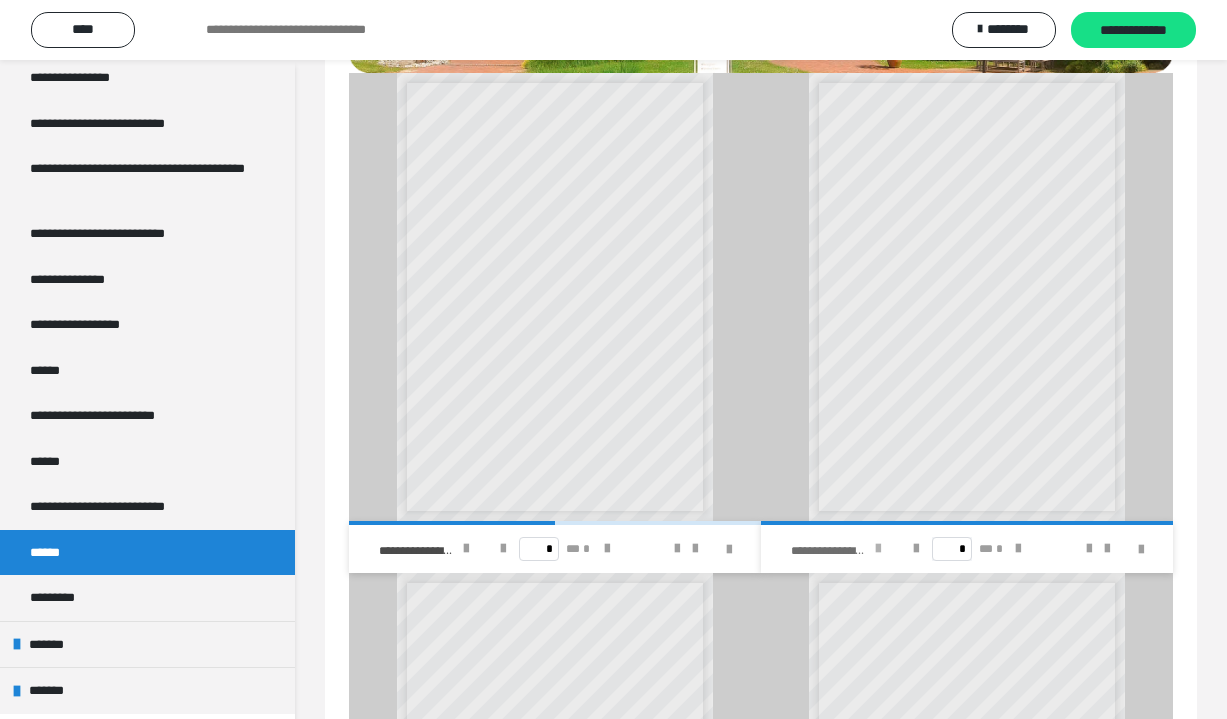 click at bounding box center [878, 549] 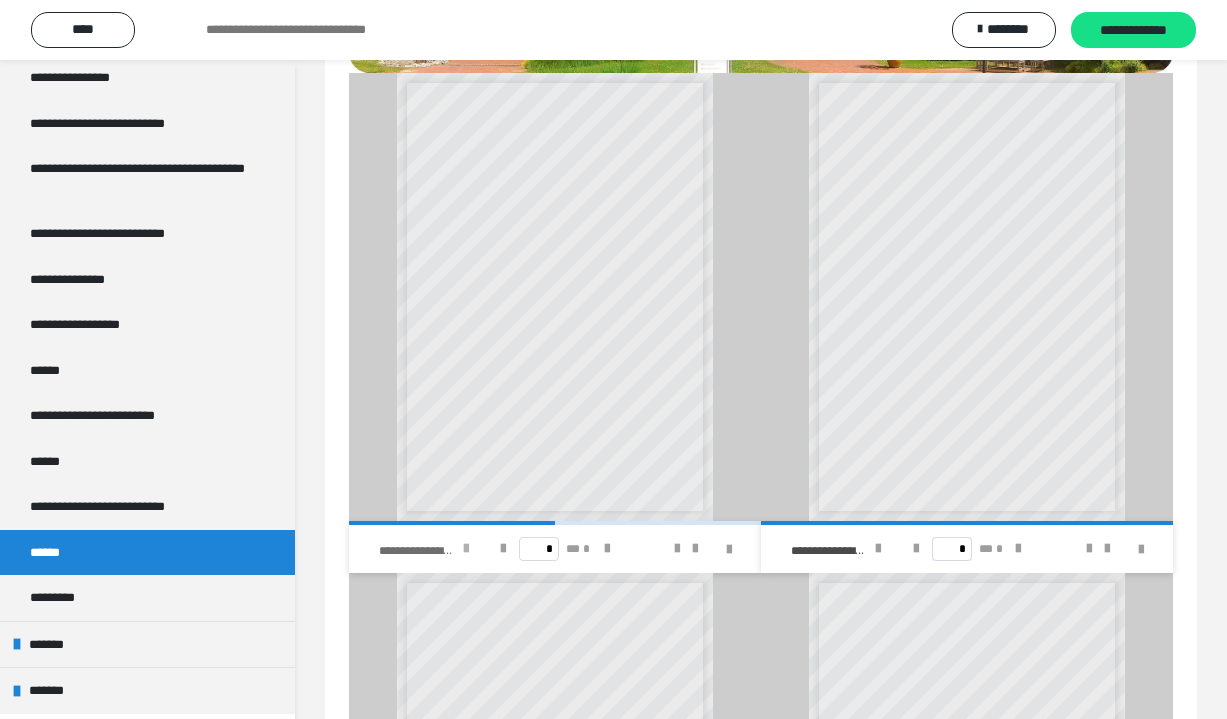 click at bounding box center [466, 549] 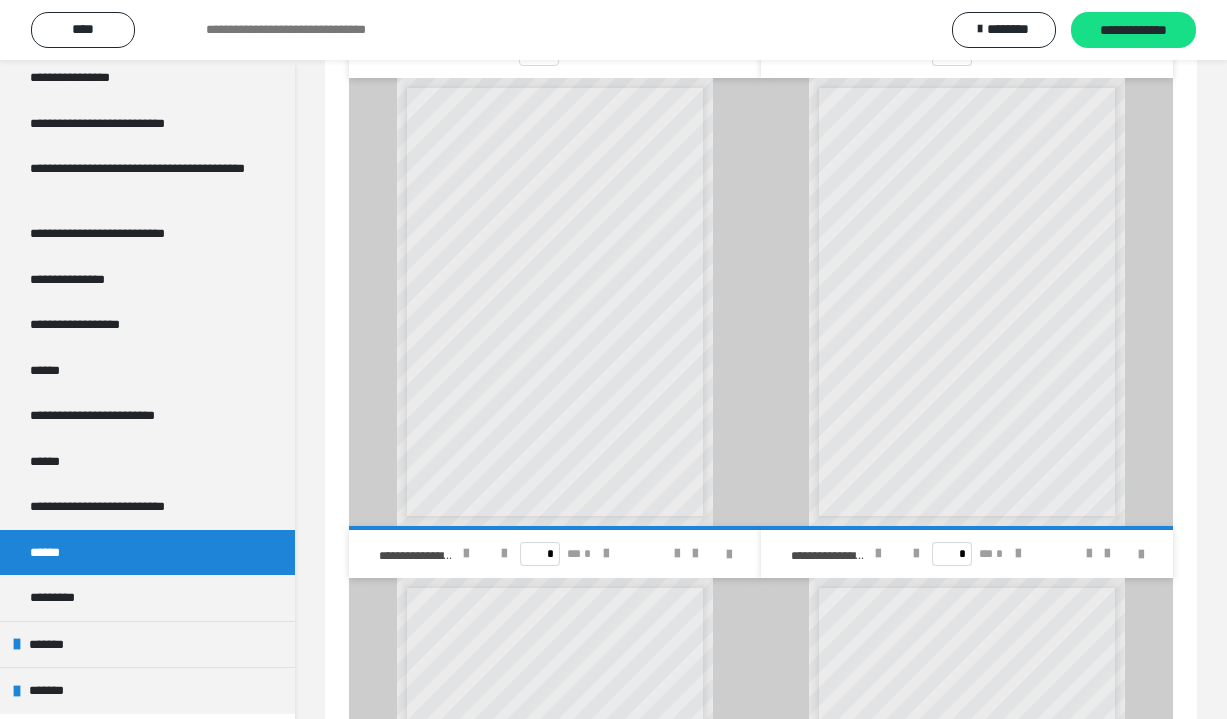 scroll, scrollTop: 810, scrollLeft: 0, axis: vertical 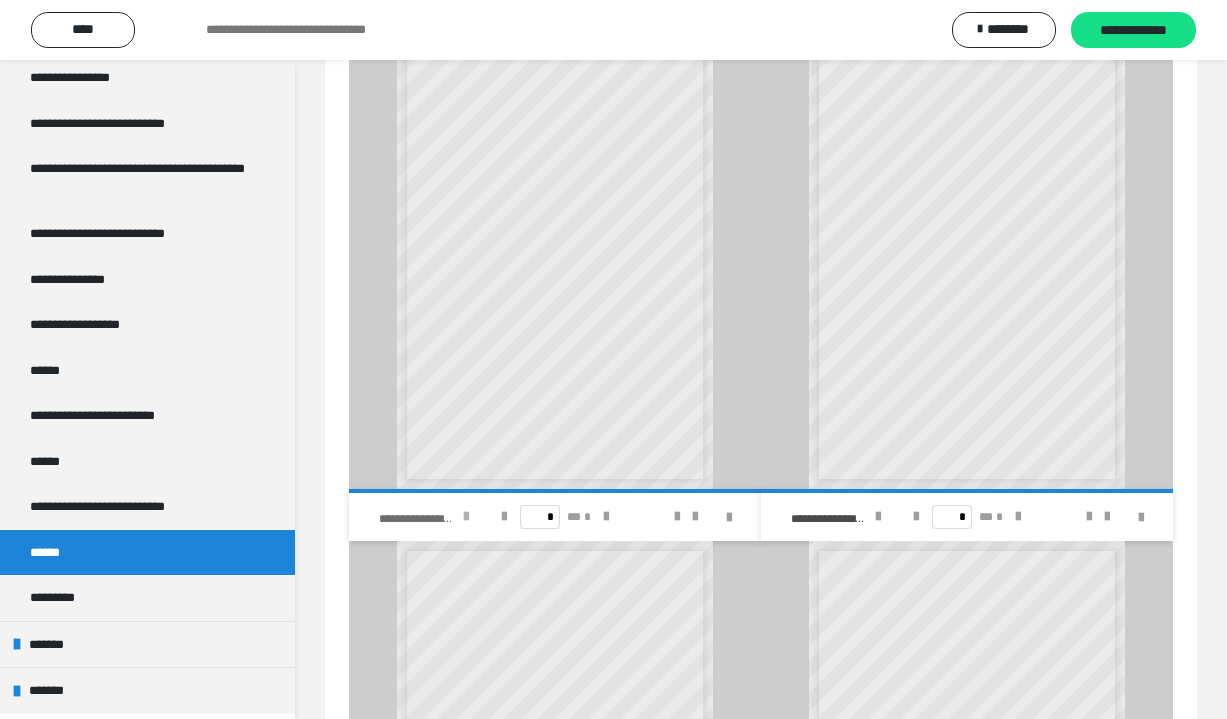 click at bounding box center [466, 517] 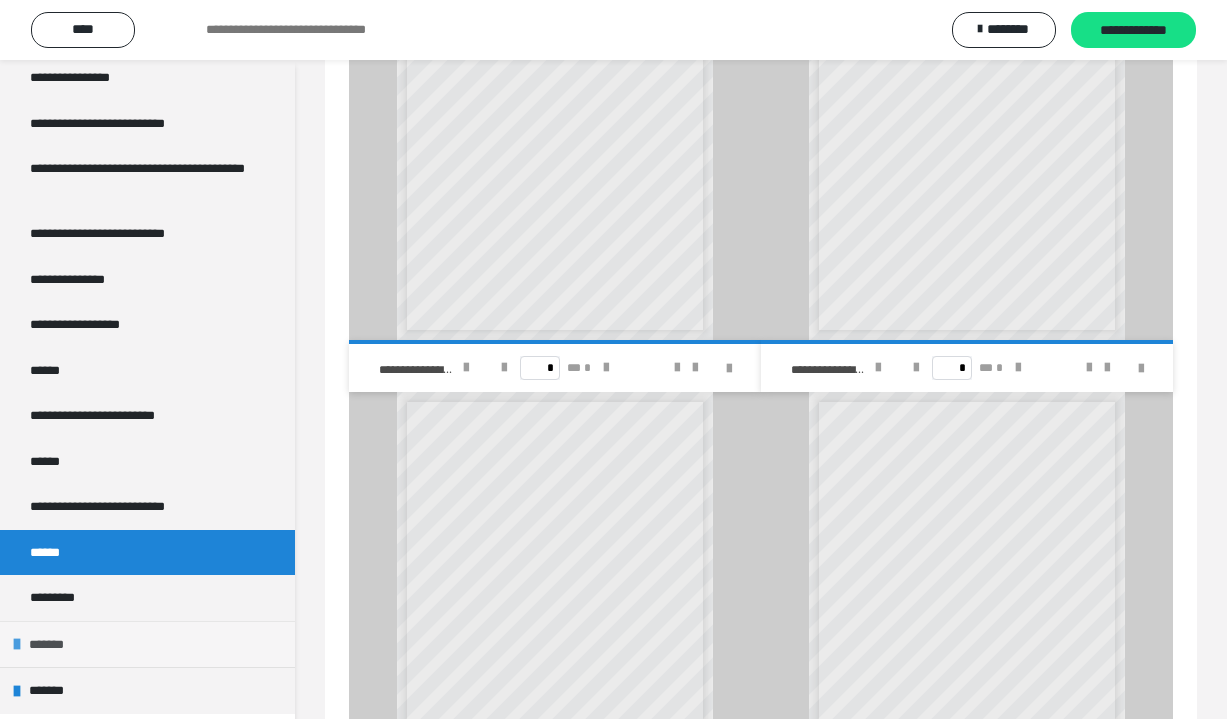 scroll, scrollTop: 975, scrollLeft: 0, axis: vertical 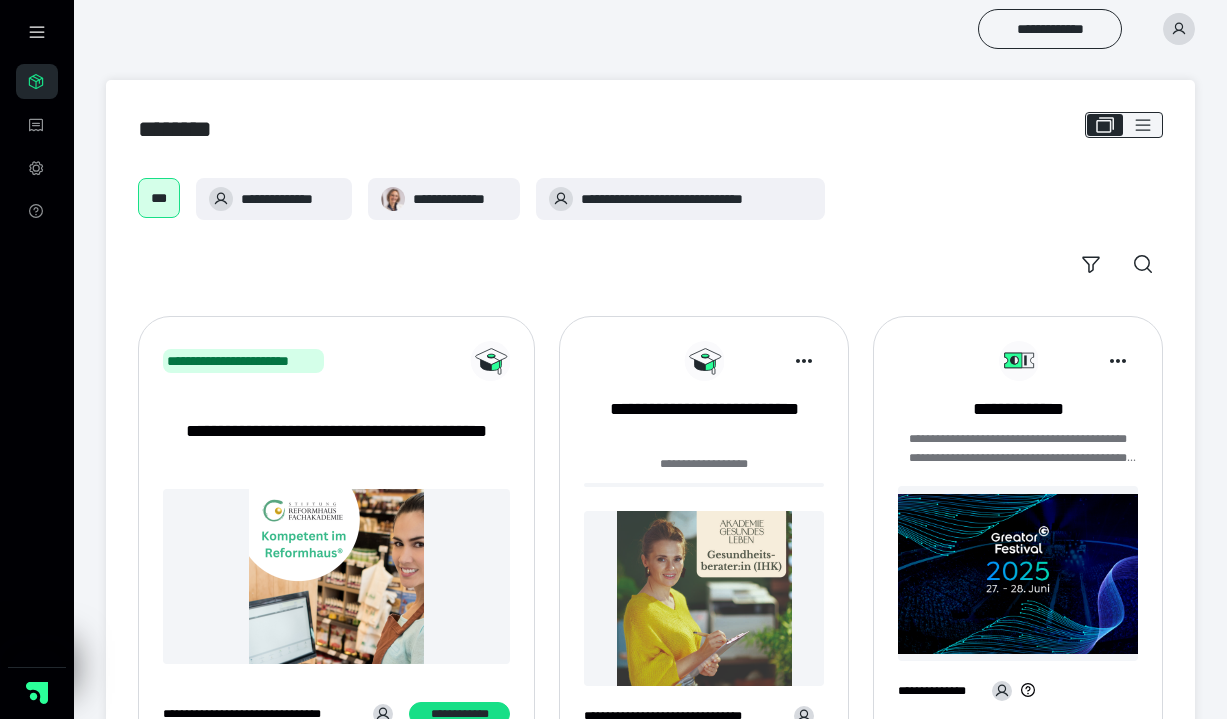 click on "**********" at bounding box center [704, 475] 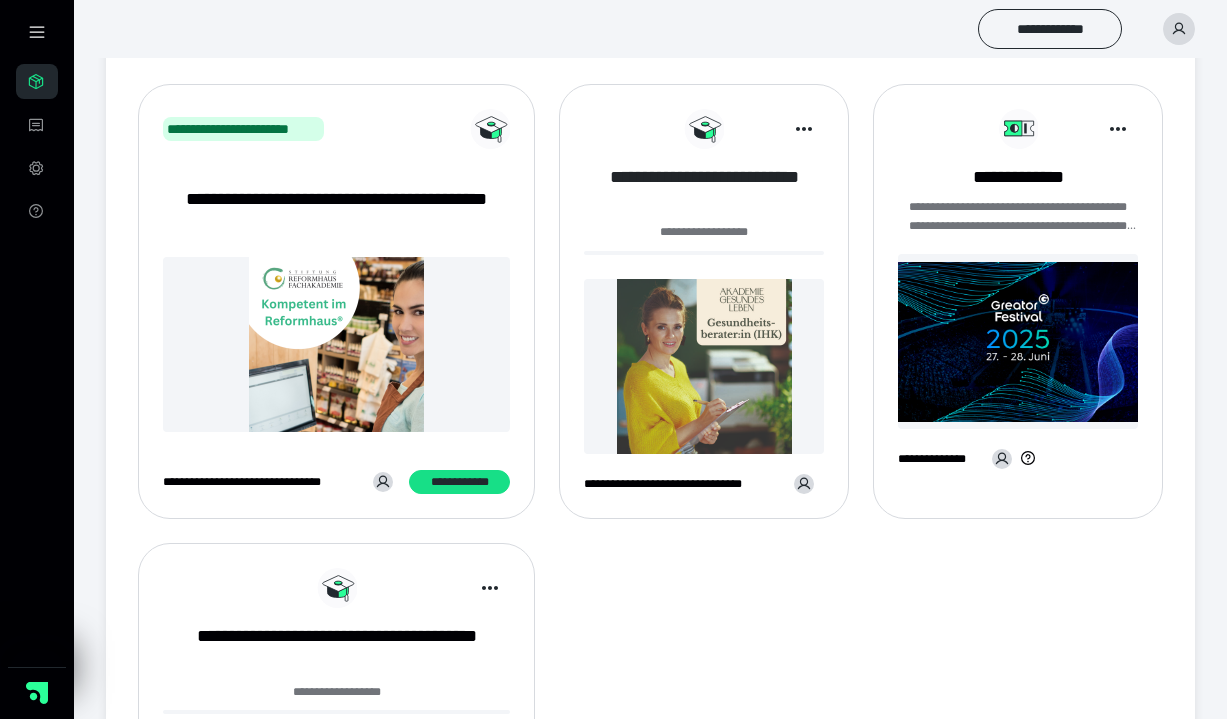 scroll, scrollTop: 241, scrollLeft: 0, axis: vertical 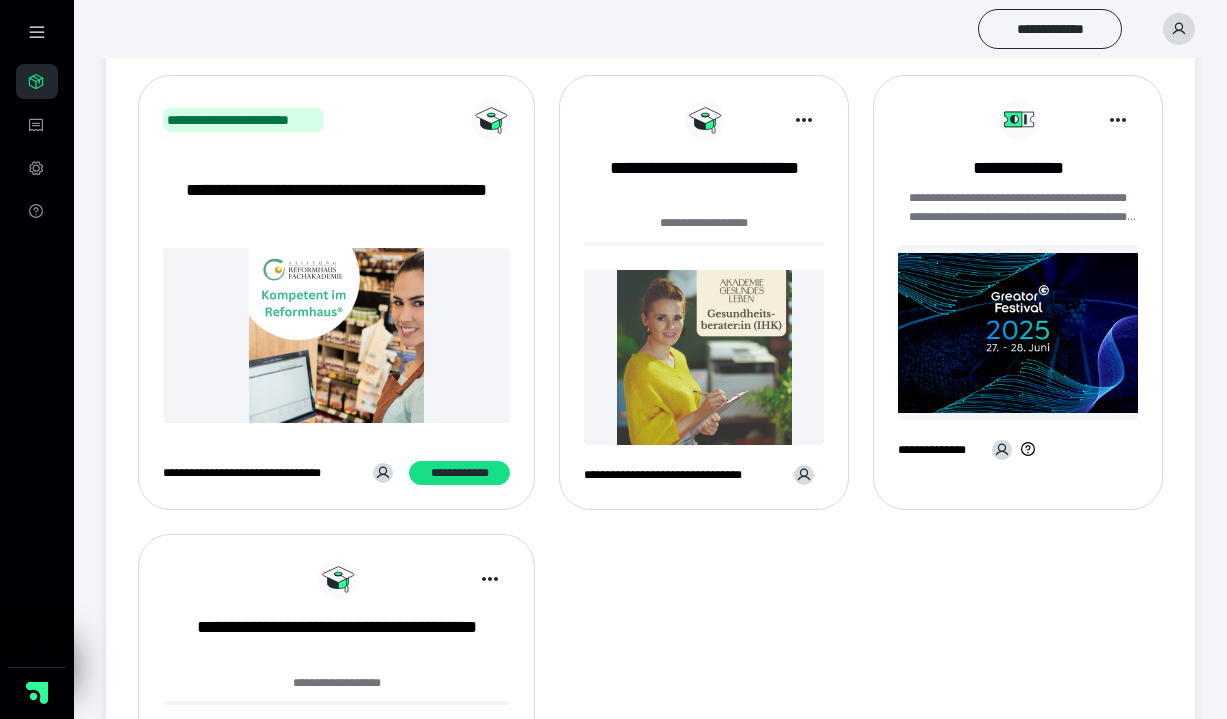 click at bounding box center (704, 357) 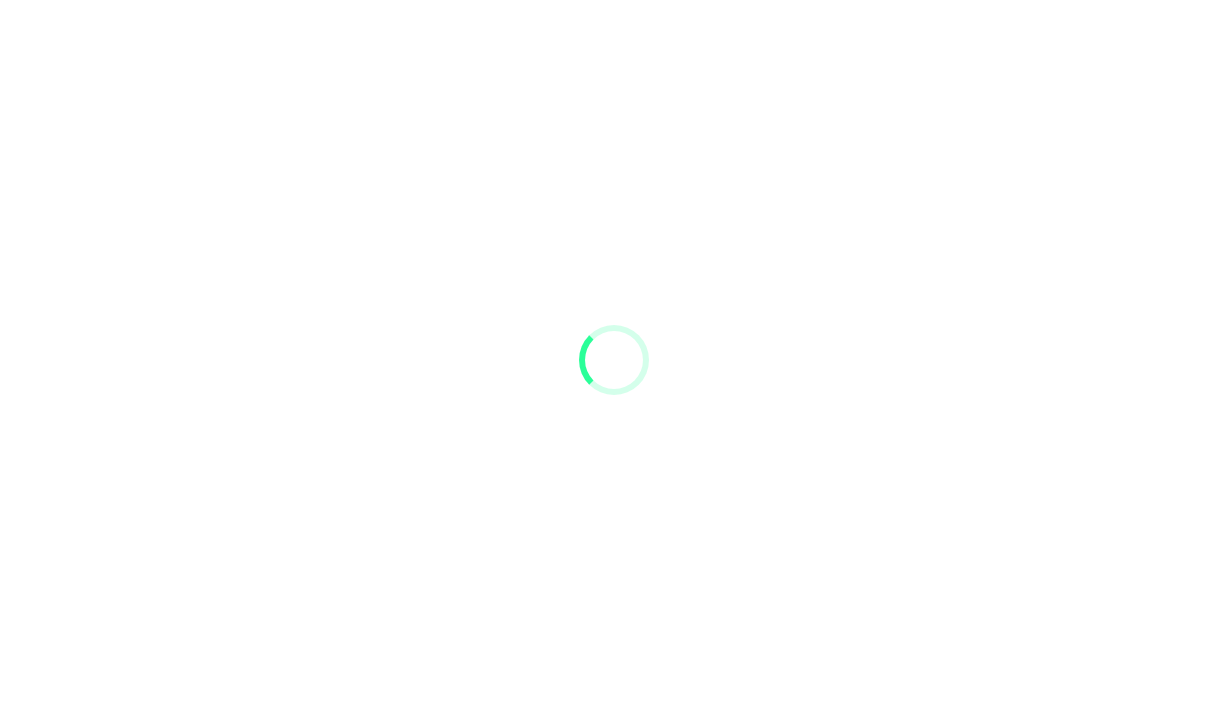 scroll, scrollTop: 0, scrollLeft: 0, axis: both 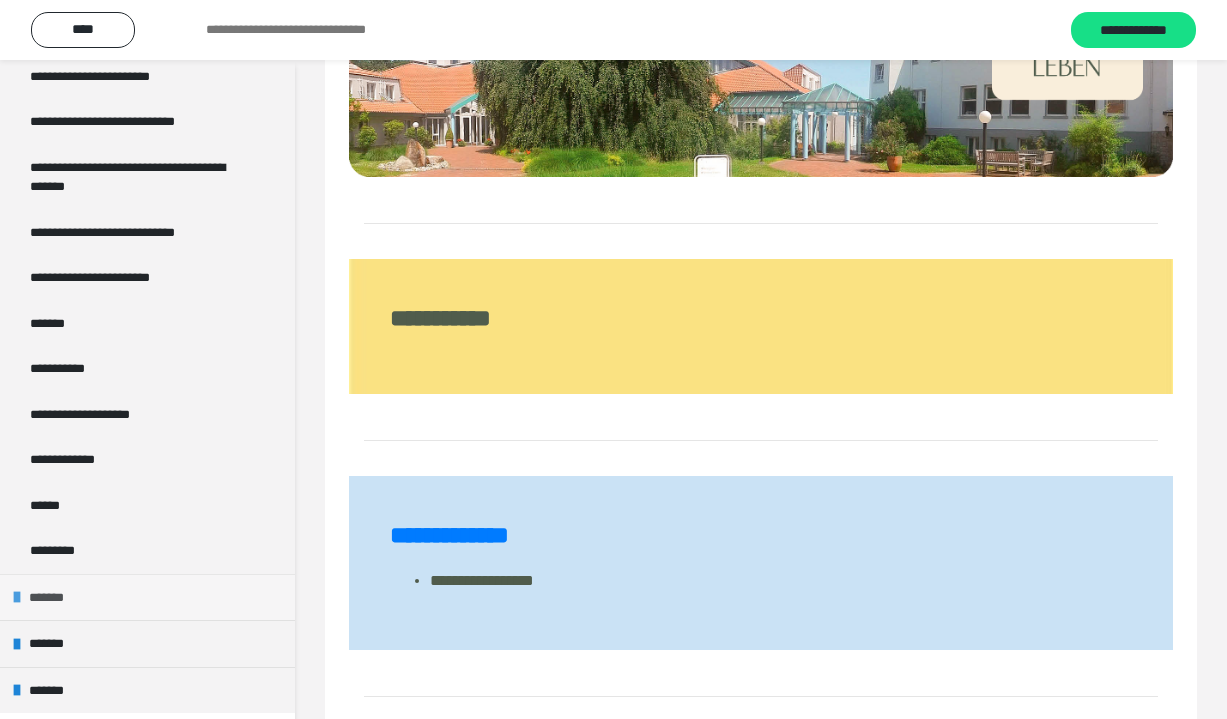click on "*******" at bounding box center (54, 598) 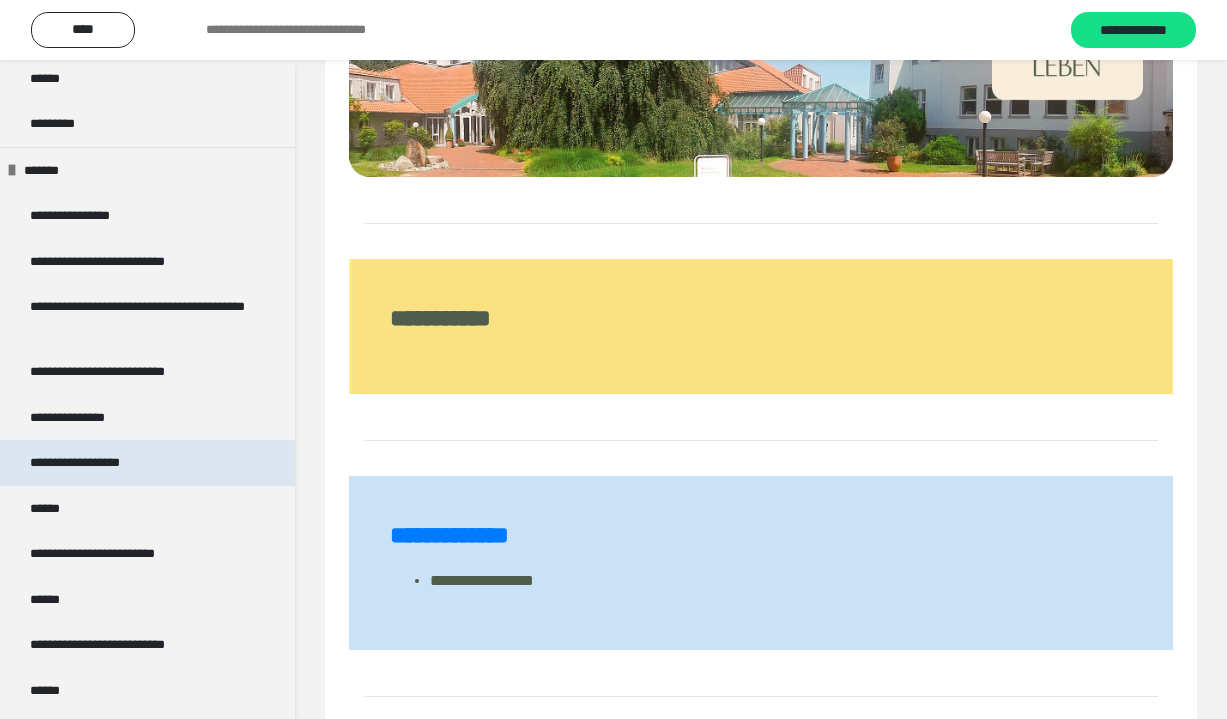 scroll, scrollTop: 830, scrollLeft: 0, axis: vertical 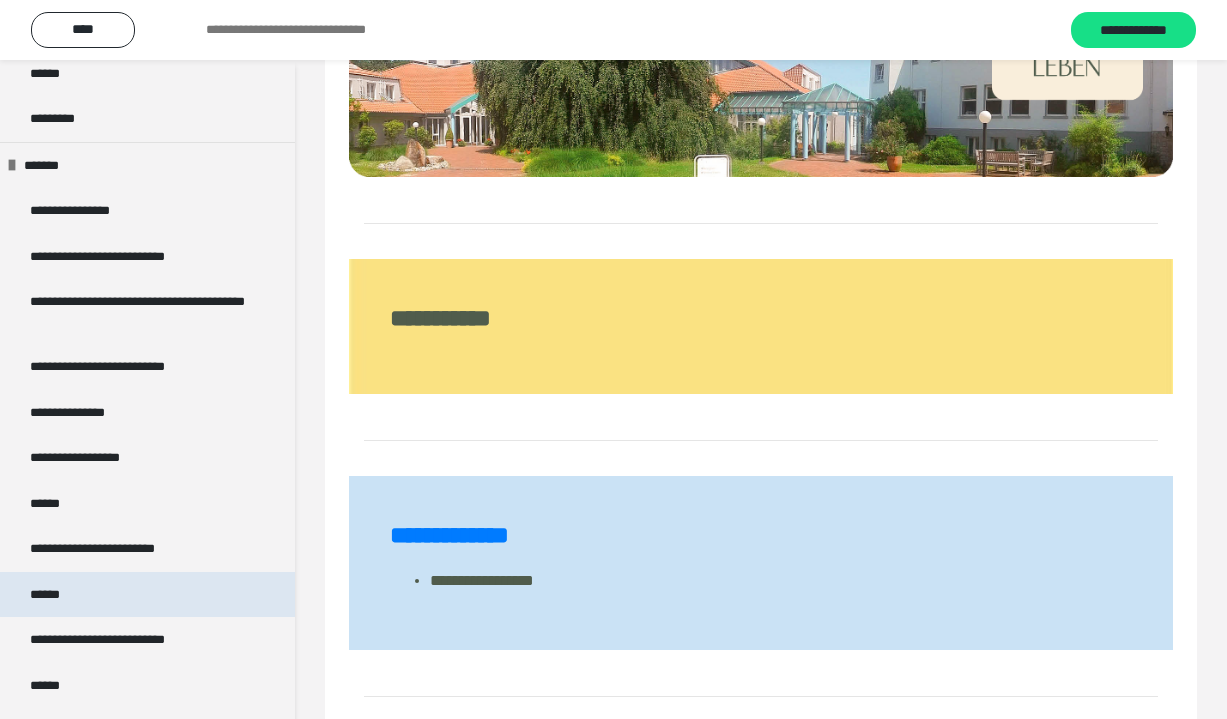 click on "******" at bounding box center [49, 595] 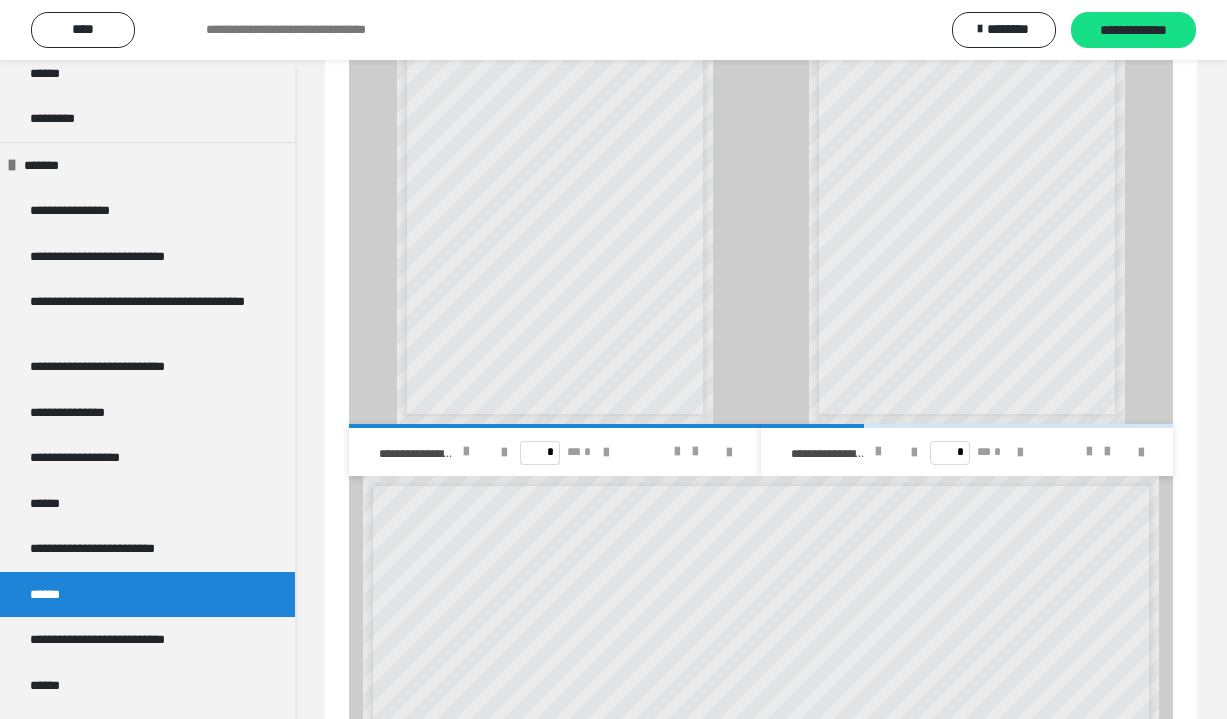 scroll, scrollTop: 435, scrollLeft: 0, axis: vertical 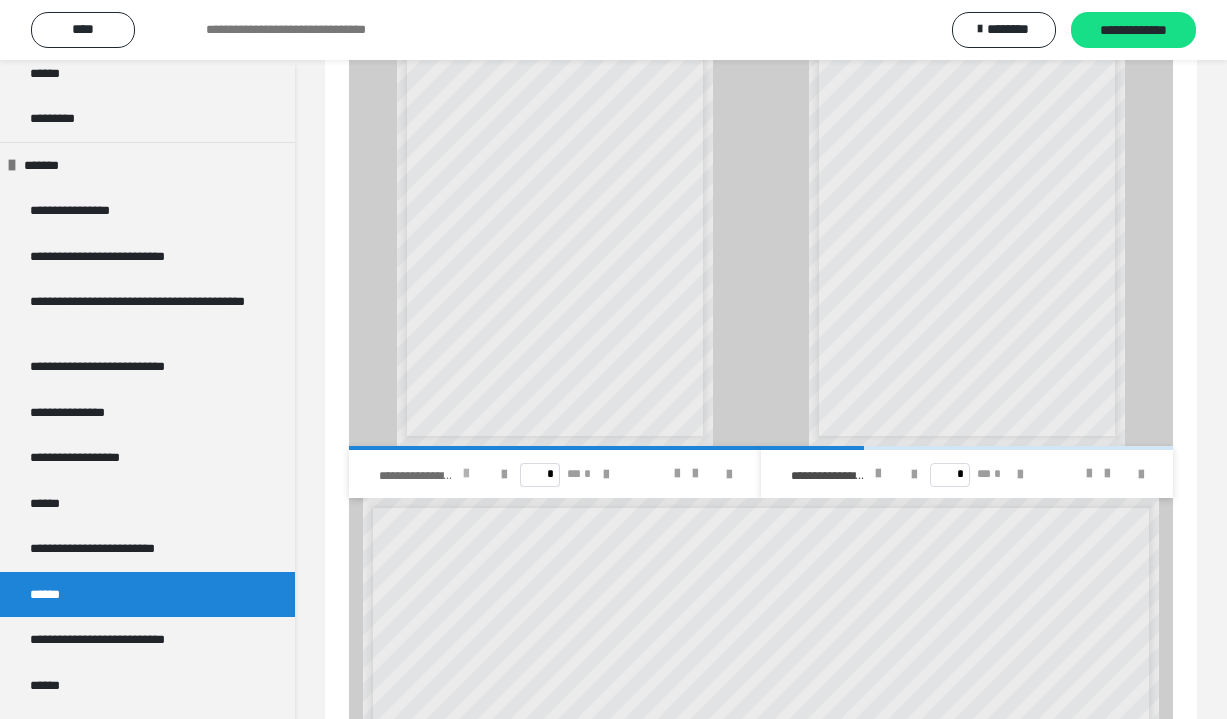 click at bounding box center (466, 474) 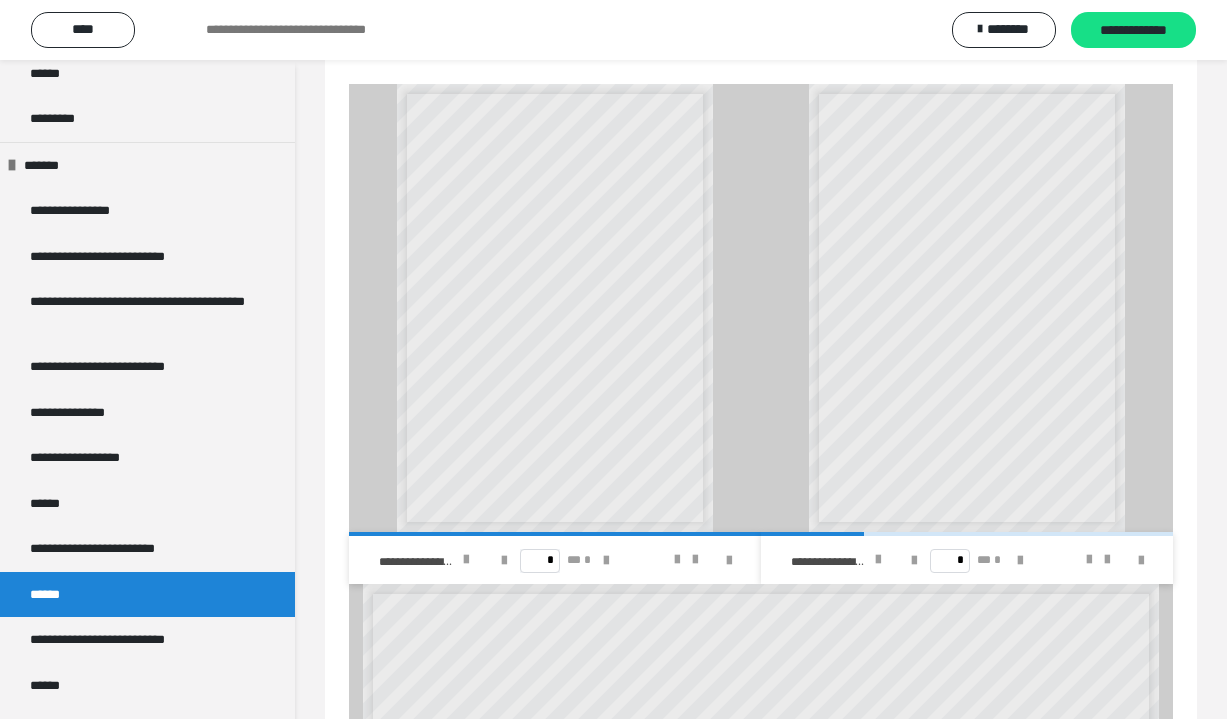 scroll, scrollTop: 328, scrollLeft: 0, axis: vertical 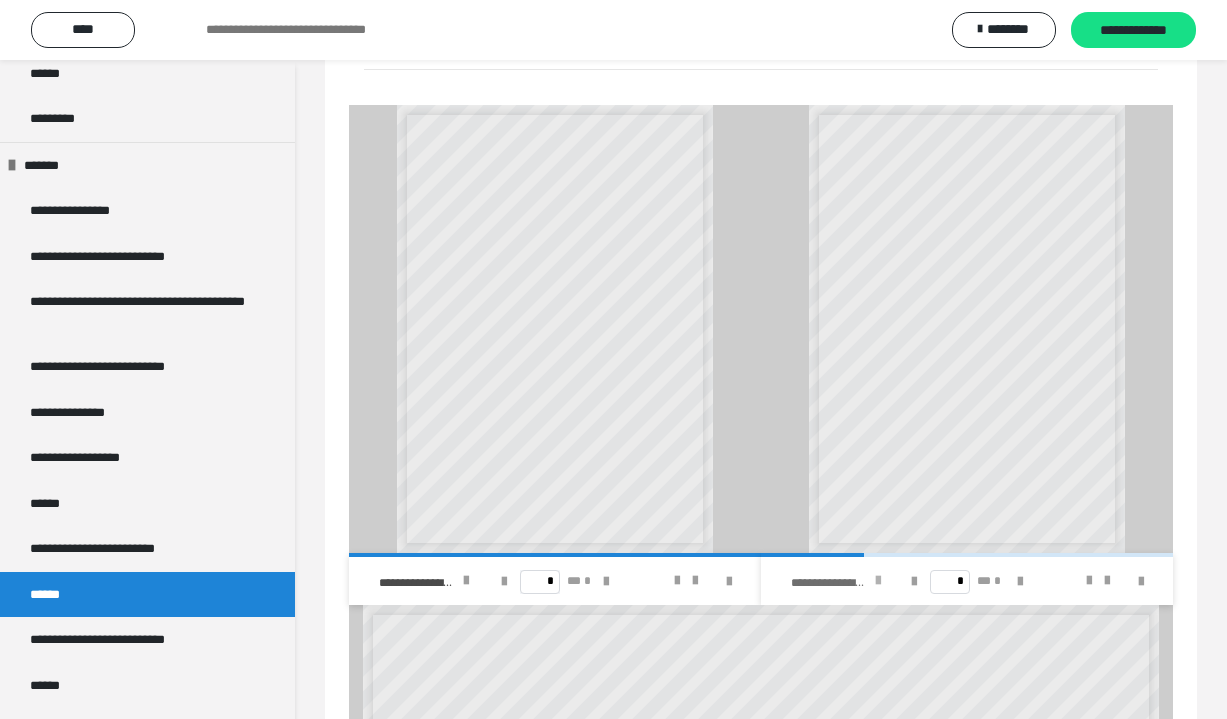 click at bounding box center (878, 581) 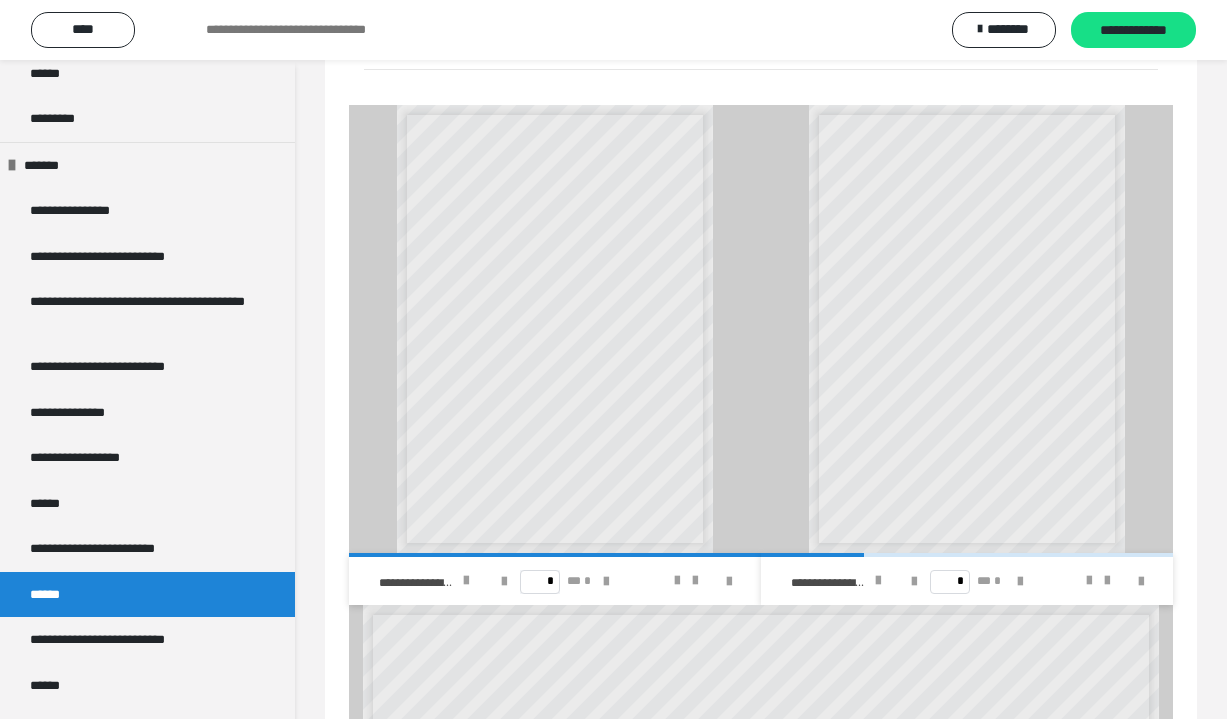 scroll, scrollTop: 768, scrollLeft: 0, axis: vertical 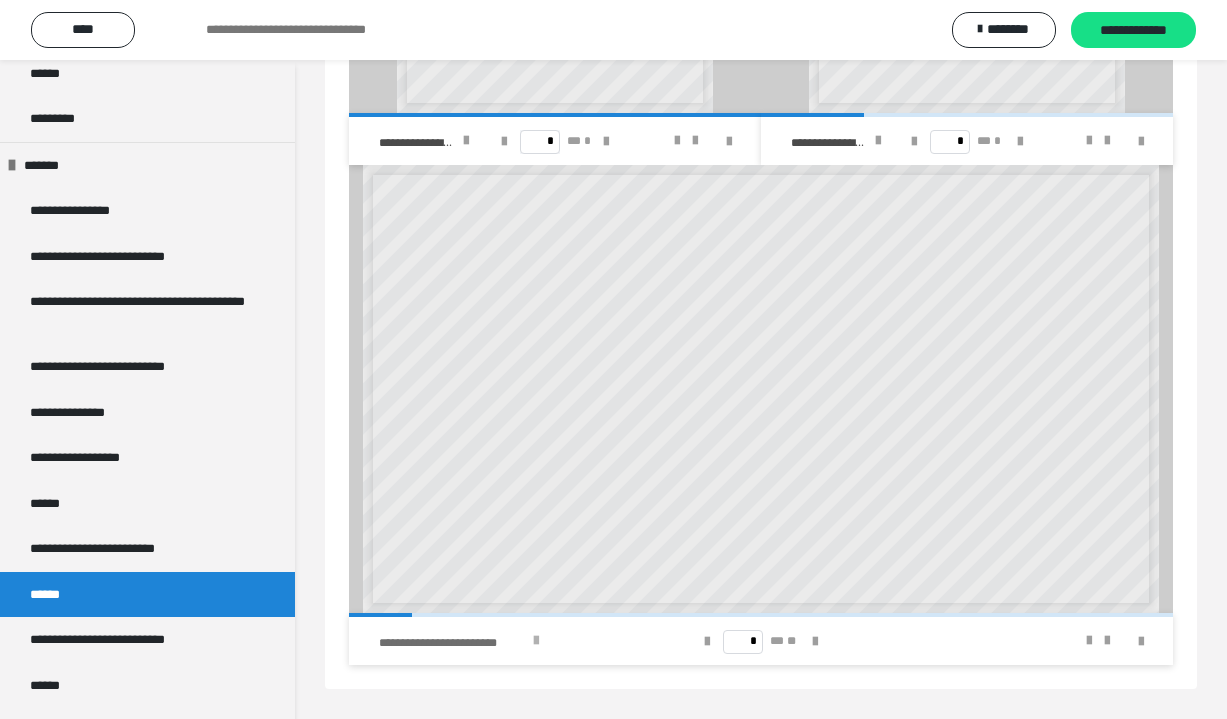 click at bounding box center [536, 641] 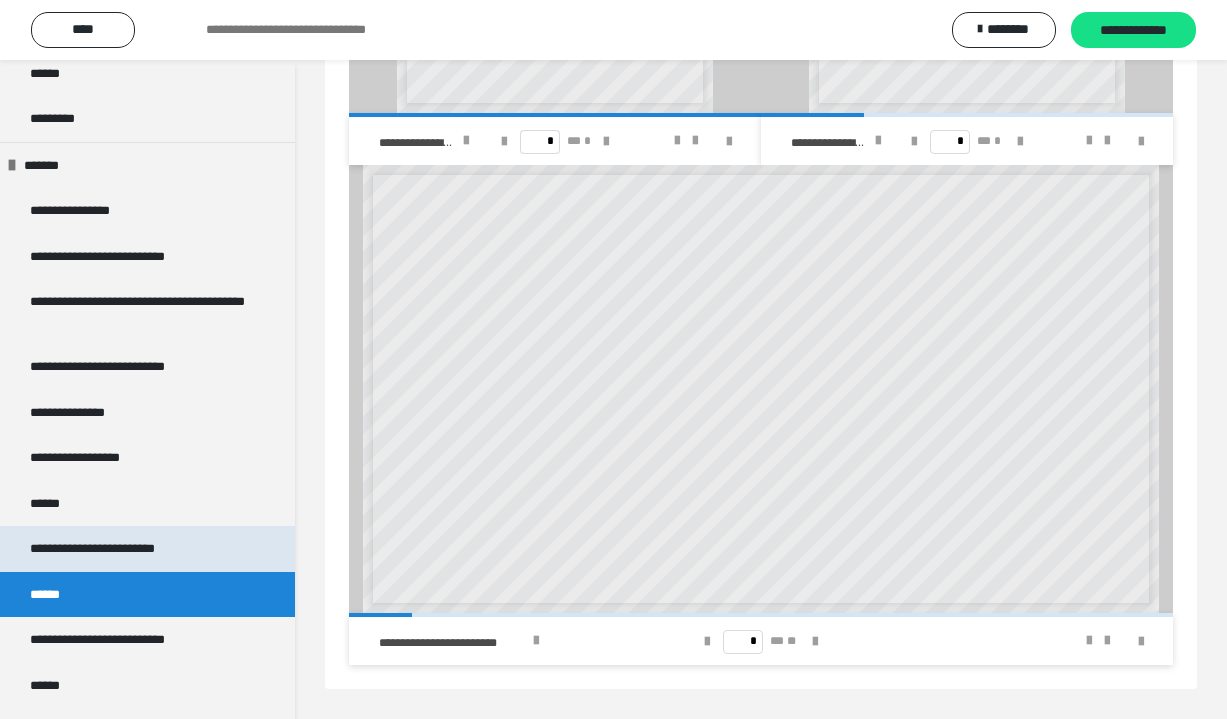 scroll, scrollTop: 963, scrollLeft: 0, axis: vertical 